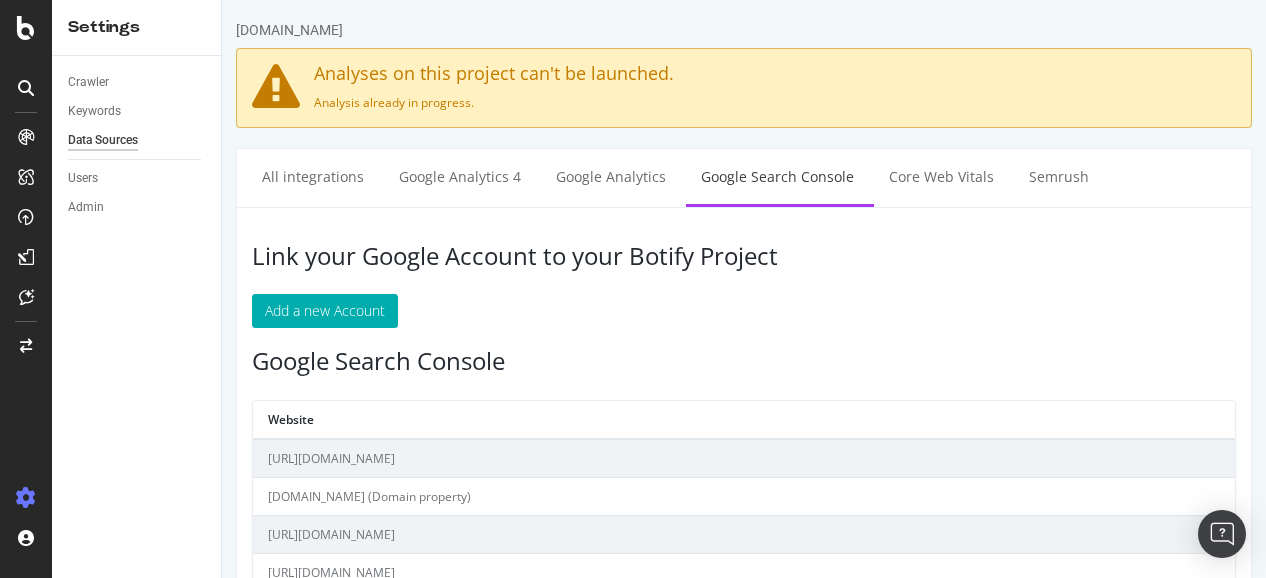 scroll, scrollTop: 0, scrollLeft: 0, axis: both 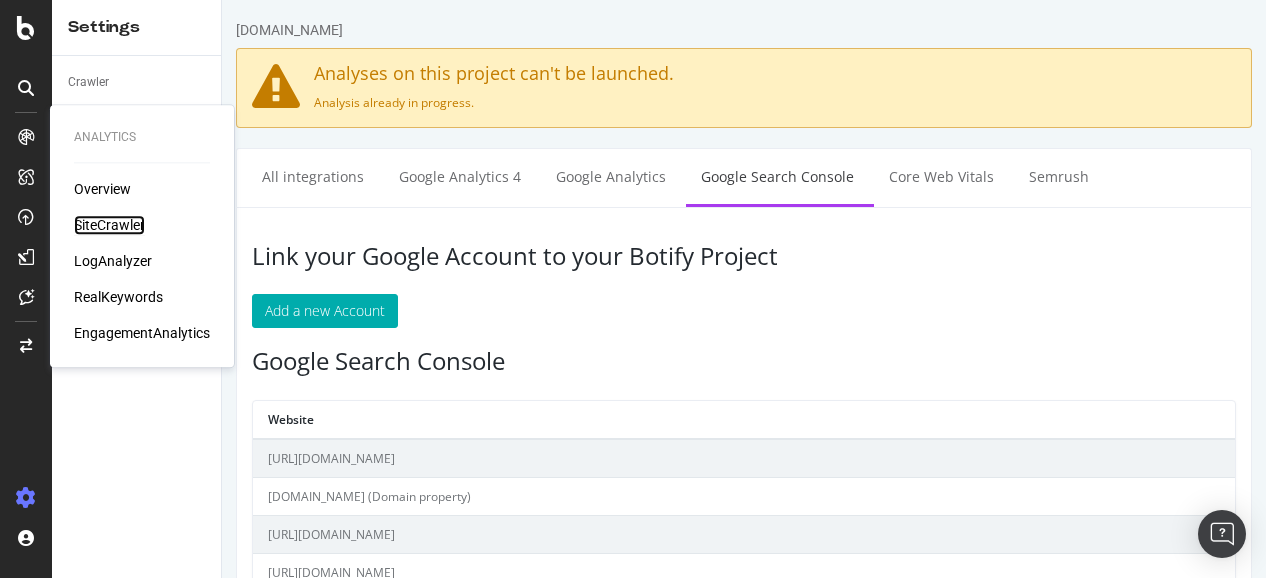 click on "SiteCrawler" at bounding box center (109, 225) 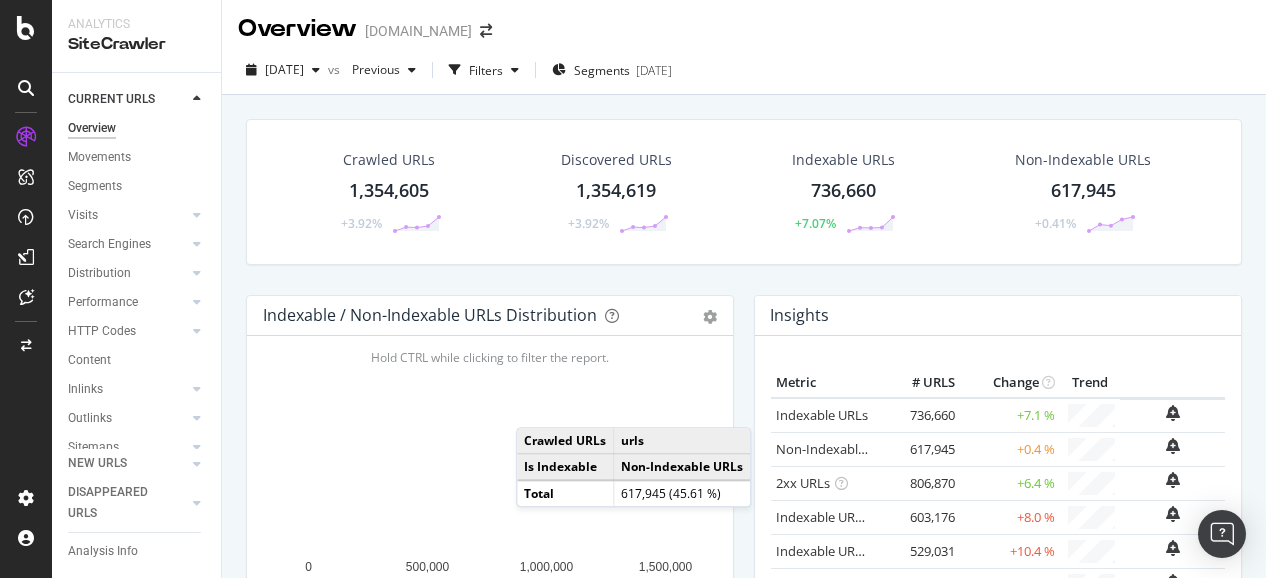 scroll, scrollTop: 0, scrollLeft: 0, axis: both 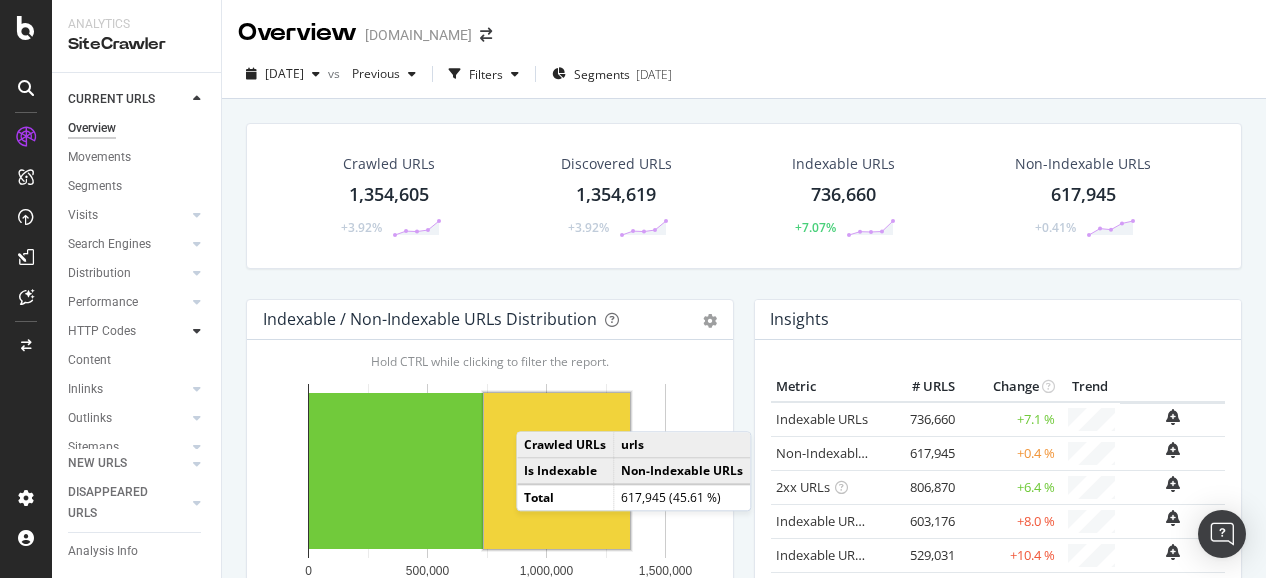 click at bounding box center (197, 331) 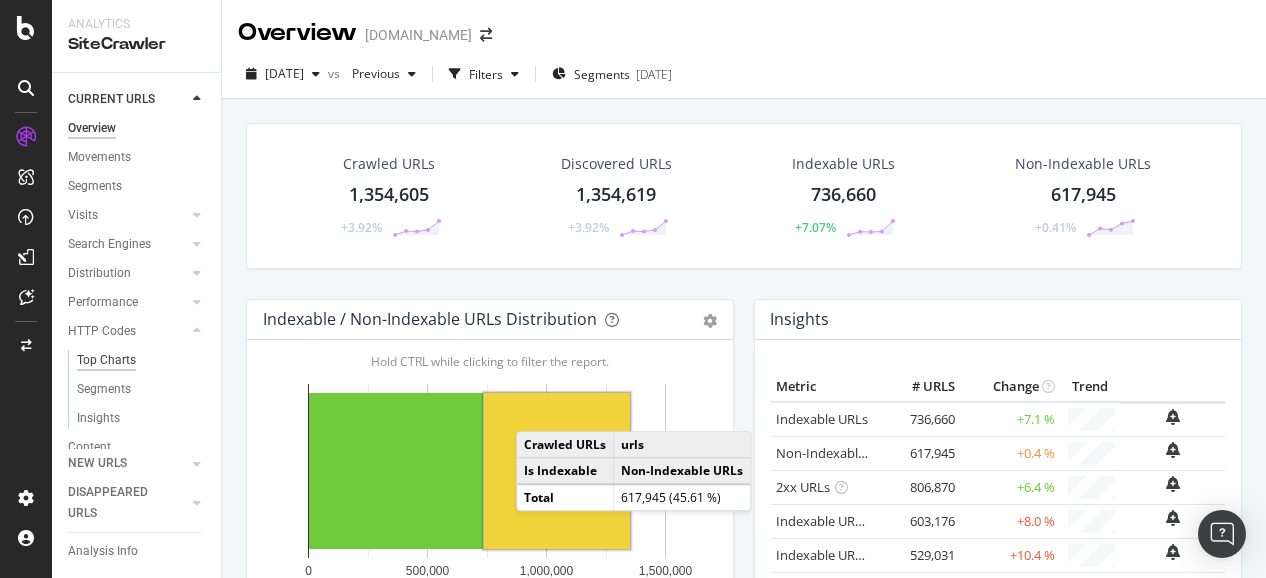 click on "Top Charts" at bounding box center [106, 360] 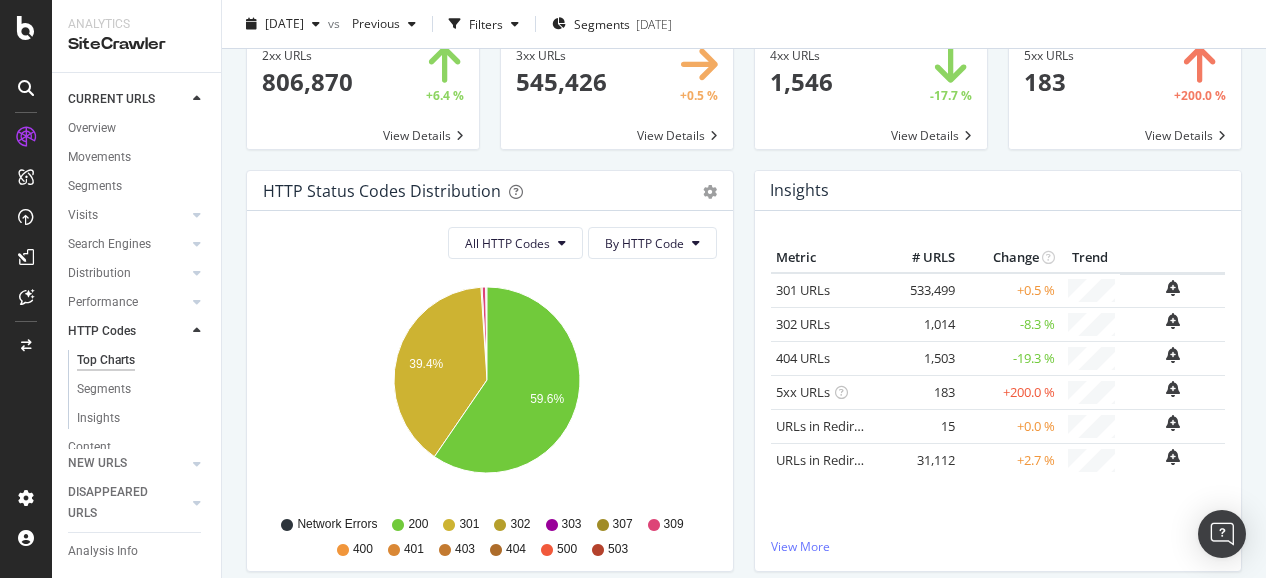 scroll, scrollTop: 0, scrollLeft: 0, axis: both 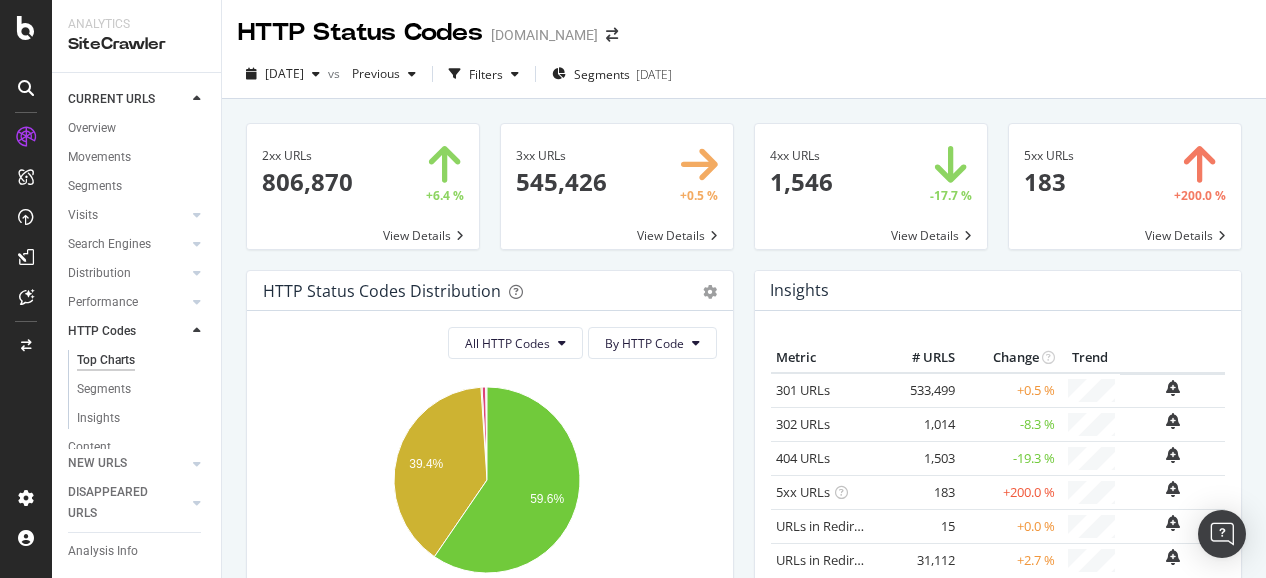 click at bounding box center (871, 186) 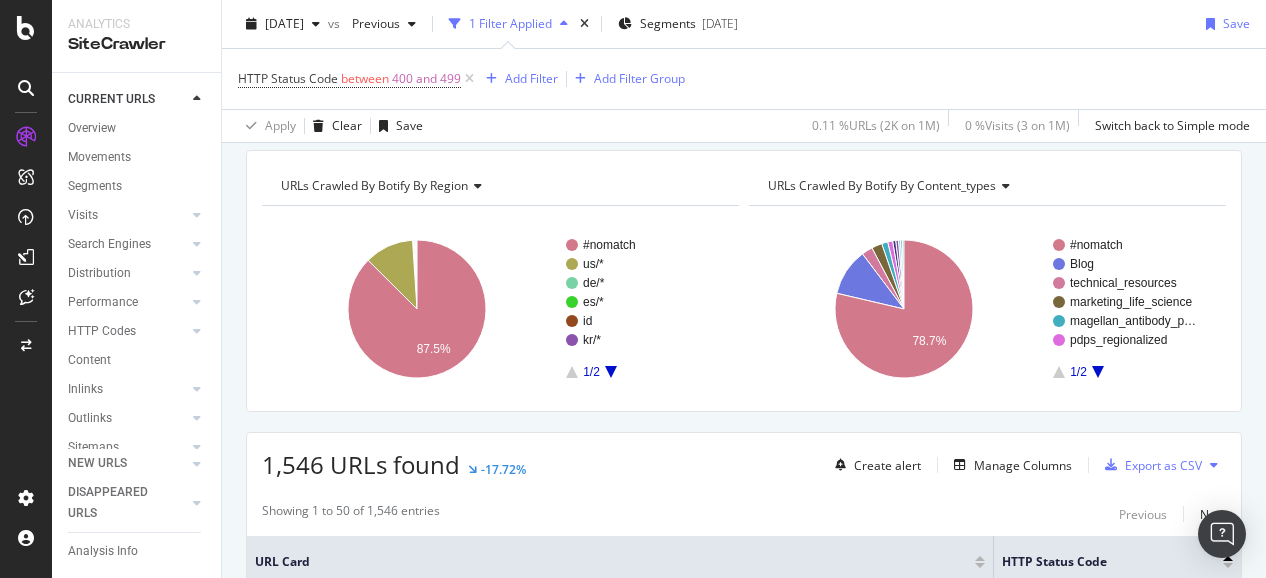 scroll, scrollTop: 0, scrollLeft: 0, axis: both 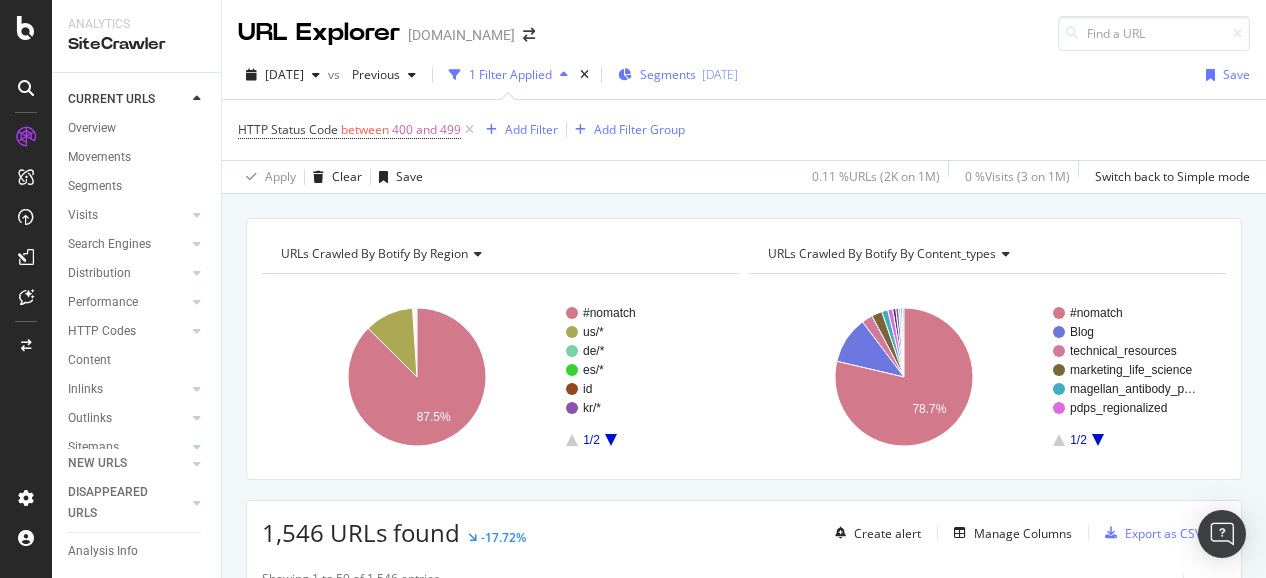 click on "Segments" at bounding box center (668, 74) 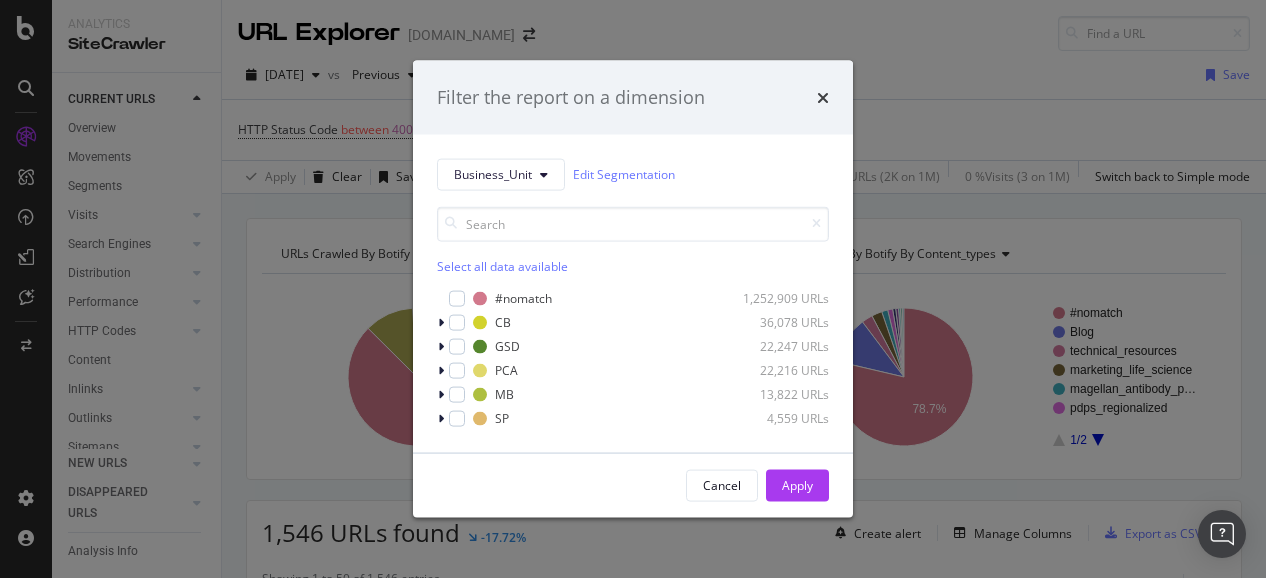 click on "Select all data available" at bounding box center (633, 265) 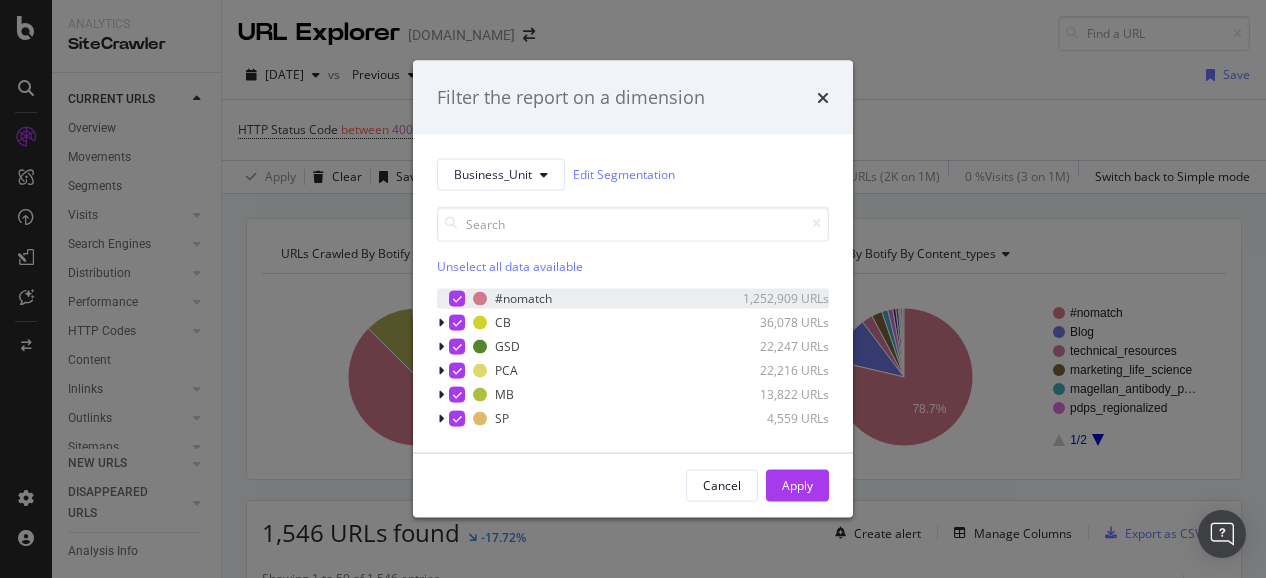 click at bounding box center [457, 298] 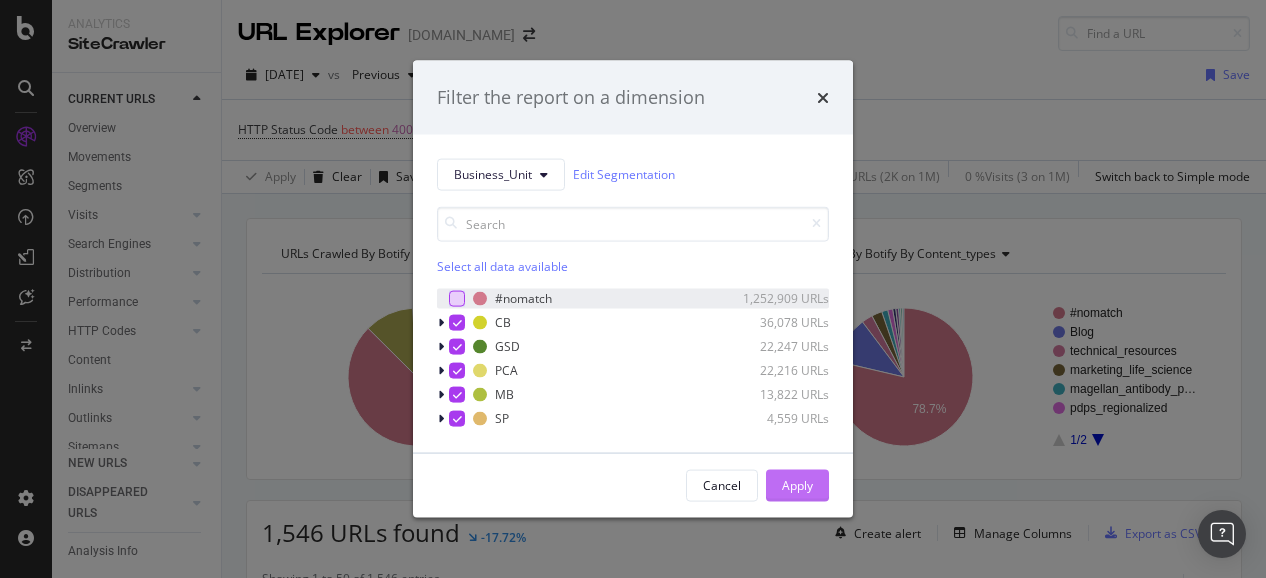 click on "Apply" at bounding box center (797, 485) 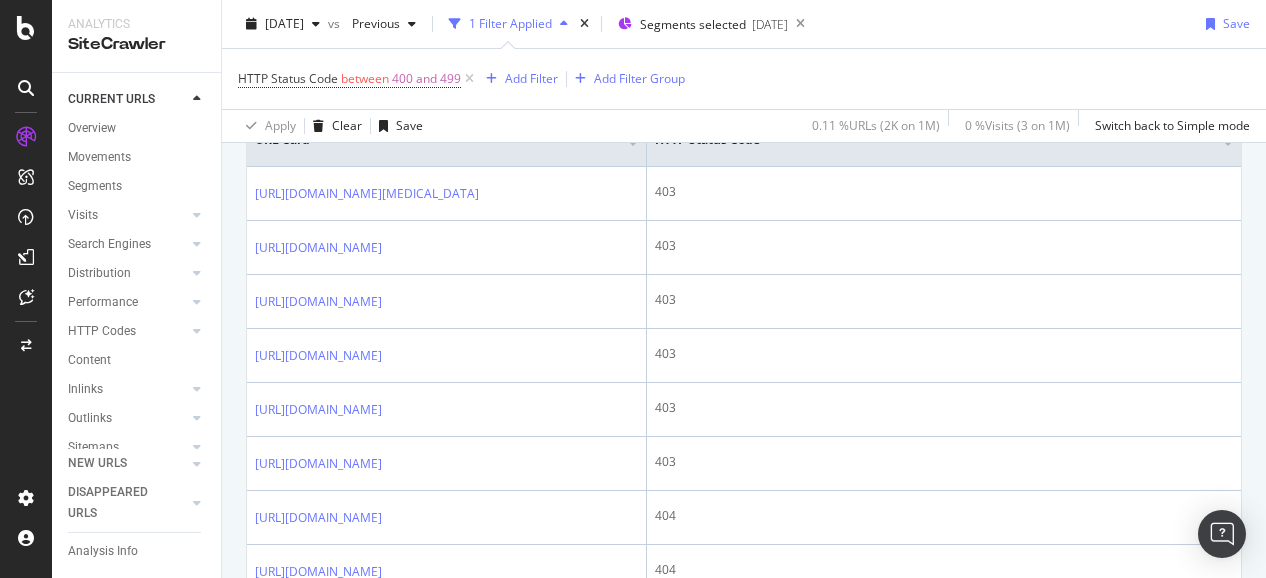 scroll, scrollTop: 0, scrollLeft: 0, axis: both 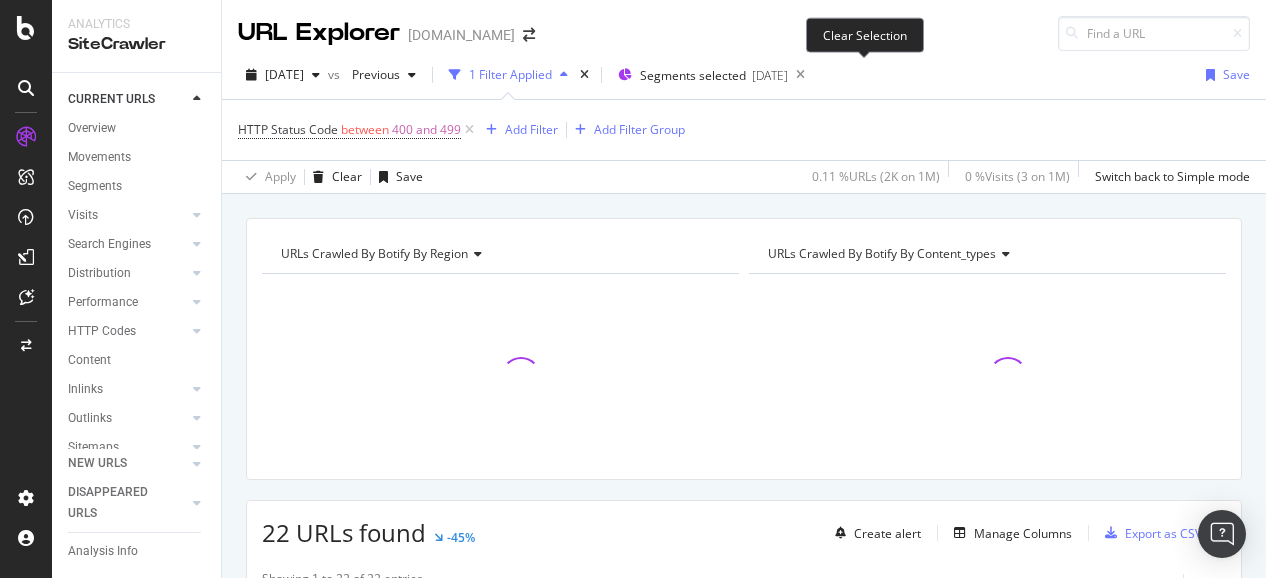 drag, startPoint x: 864, startPoint y: 73, endPoint x: 829, endPoint y: 67, distance: 35.510563 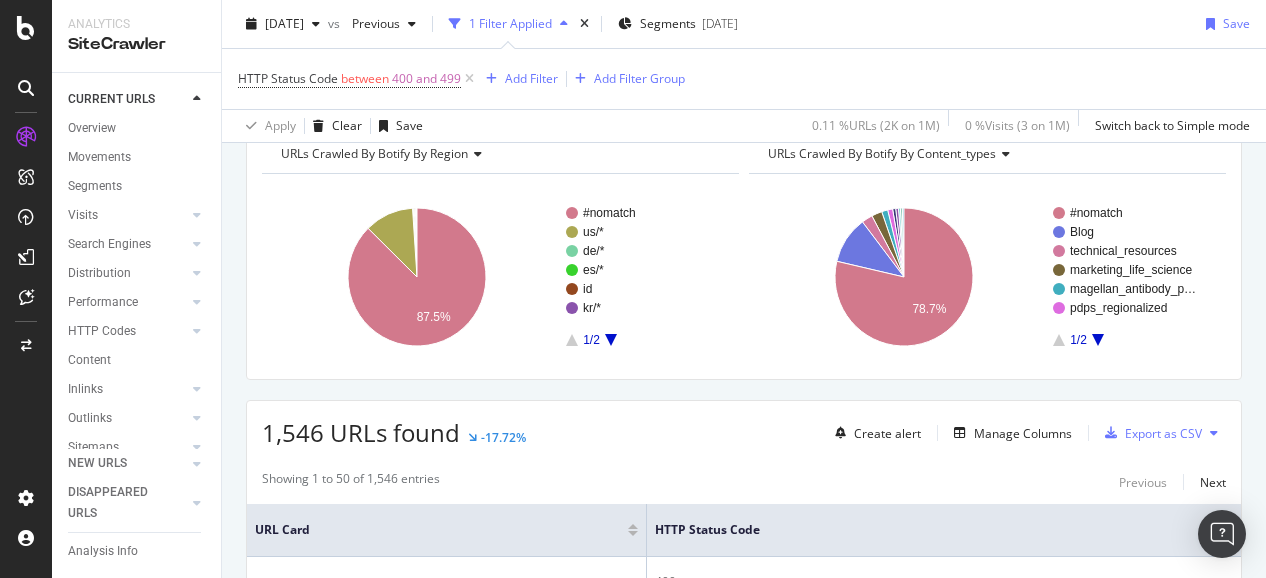 scroll, scrollTop: 0, scrollLeft: 0, axis: both 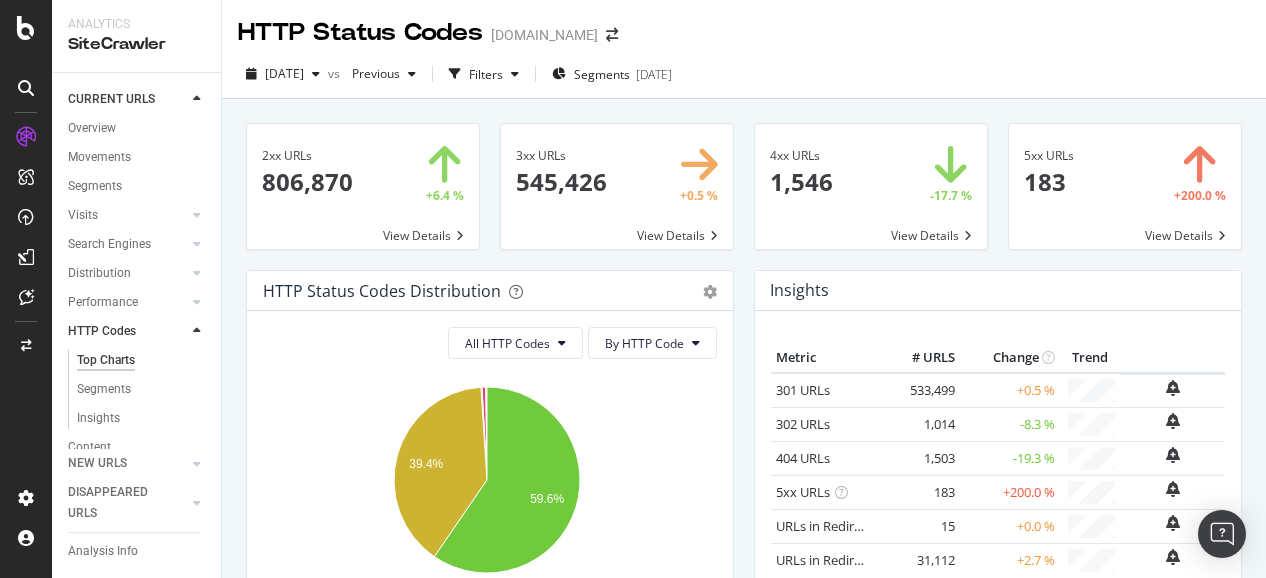 click on "3xx URLs
545,426
+0.5 %
View Details" at bounding box center [617, 196] 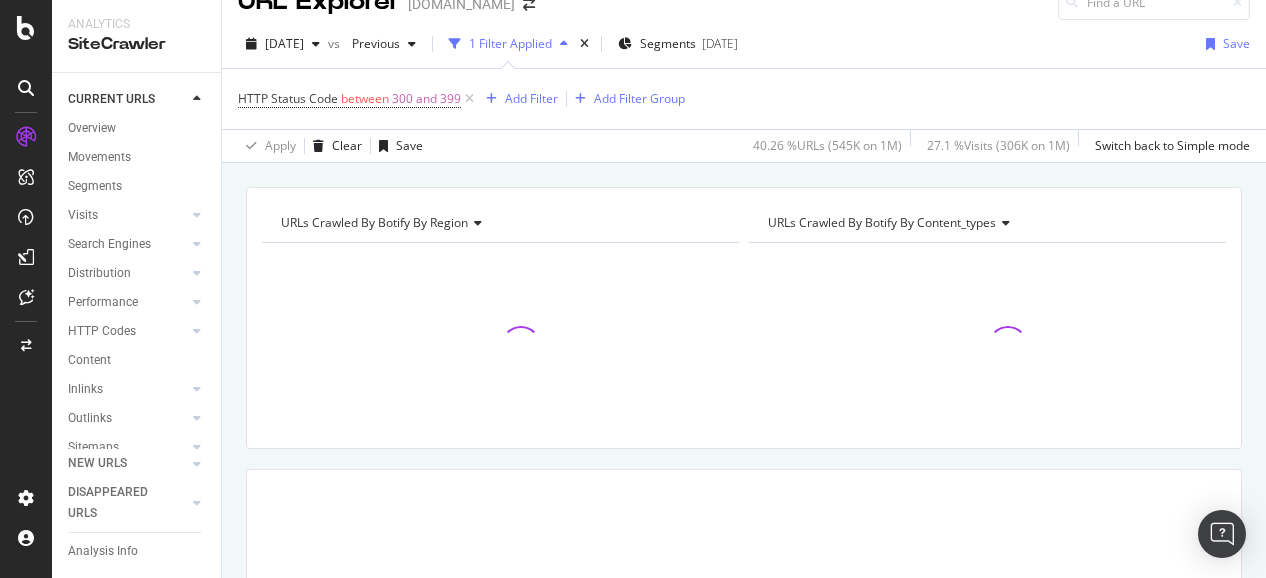 scroll, scrollTop: 0, scrollLeft: 0, axis: both 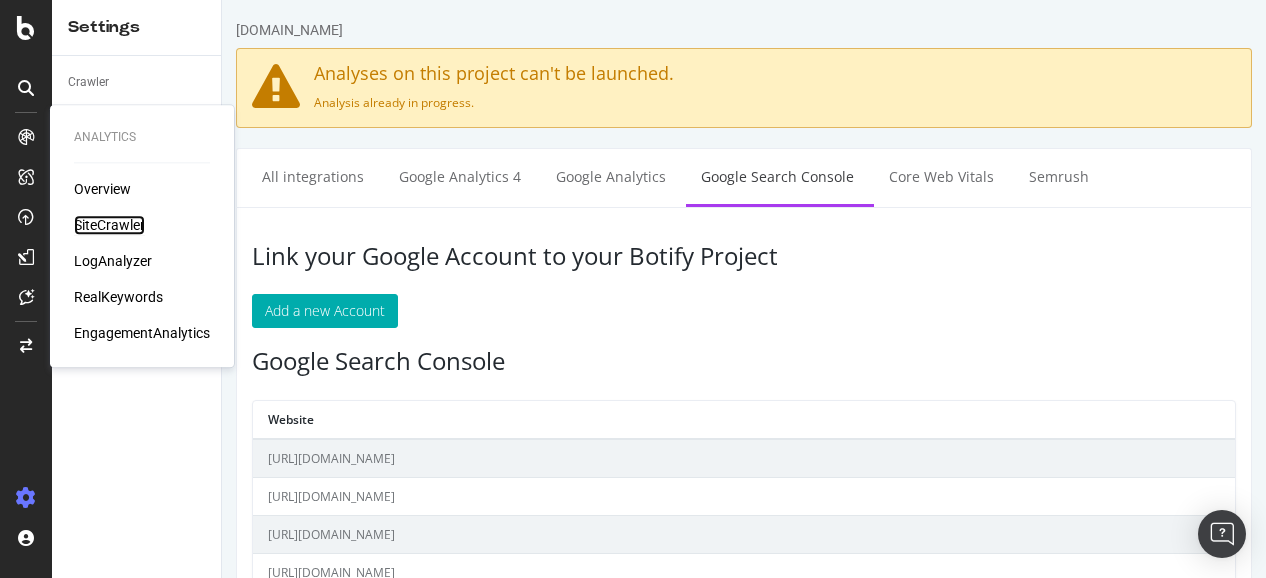 click on "SiteCrawler" at bounding box center [109, 225] 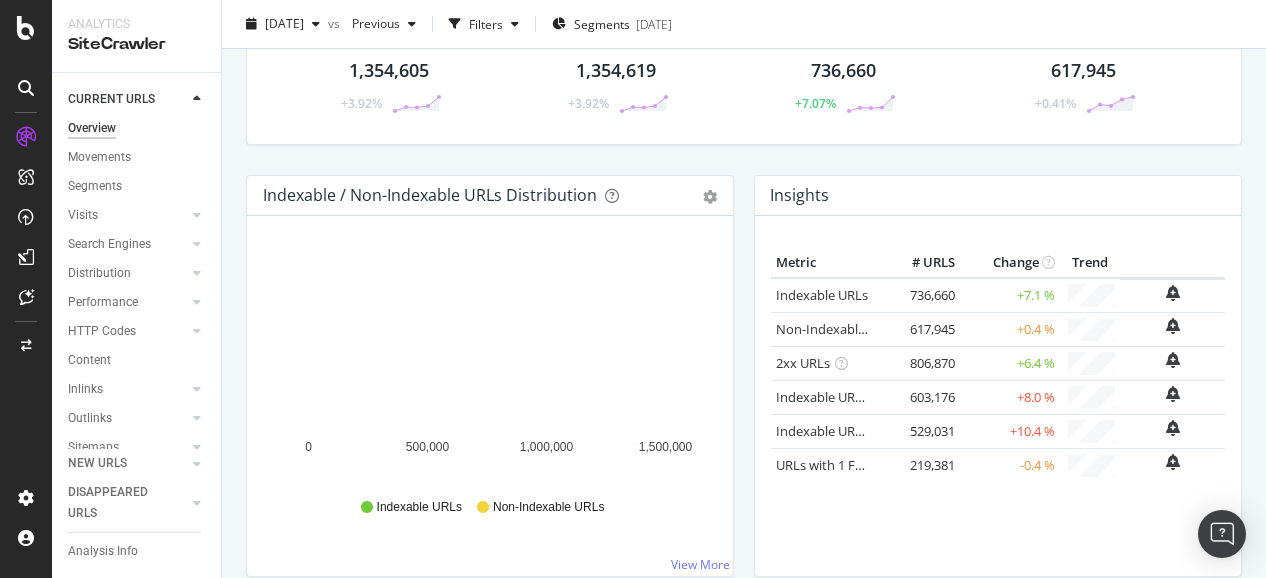 scroll, scrollTop: 0, scrollLeft: 0, axis: both 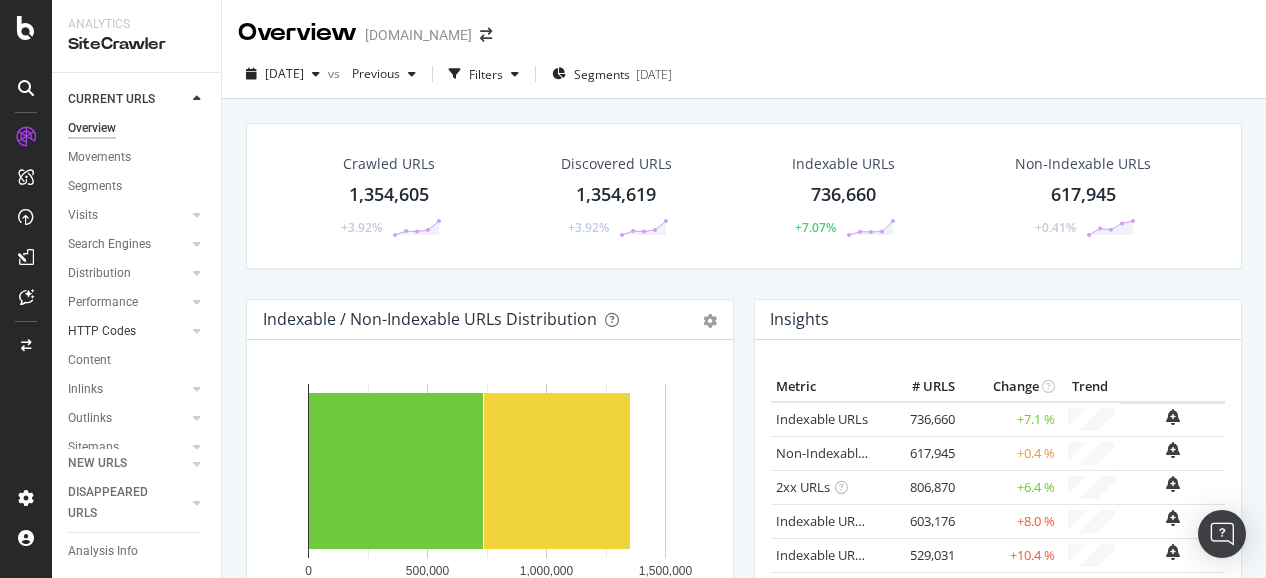 click on "HTTP Codes" at bounding box center (127, 331) 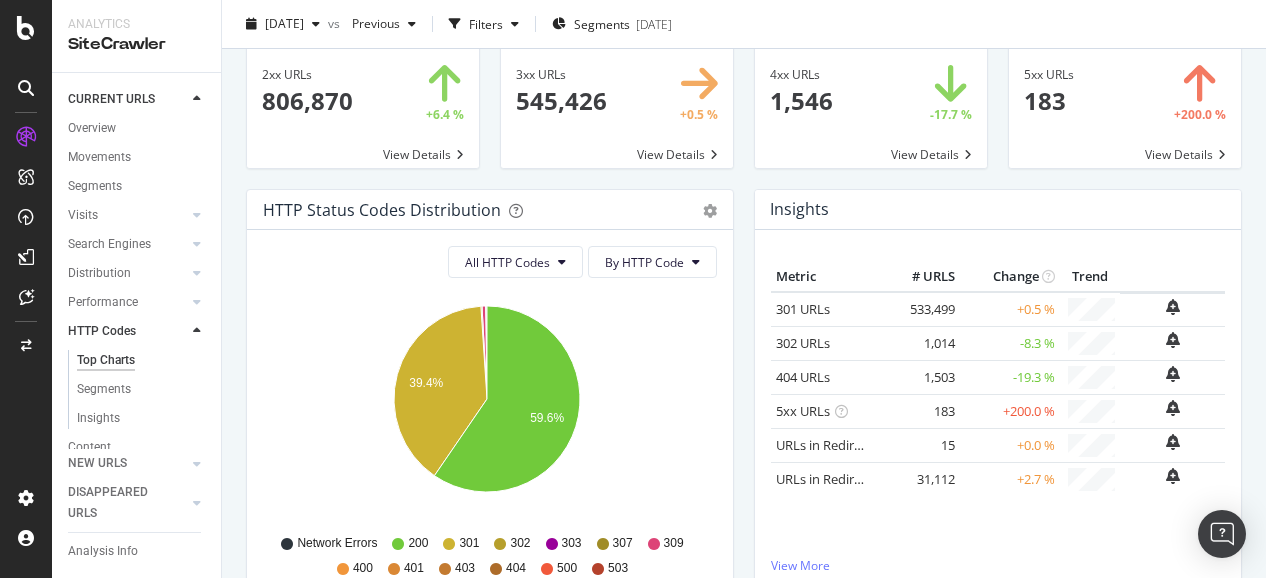 scroll, scrollTop: 0, scrollLeft: 0, axis: both 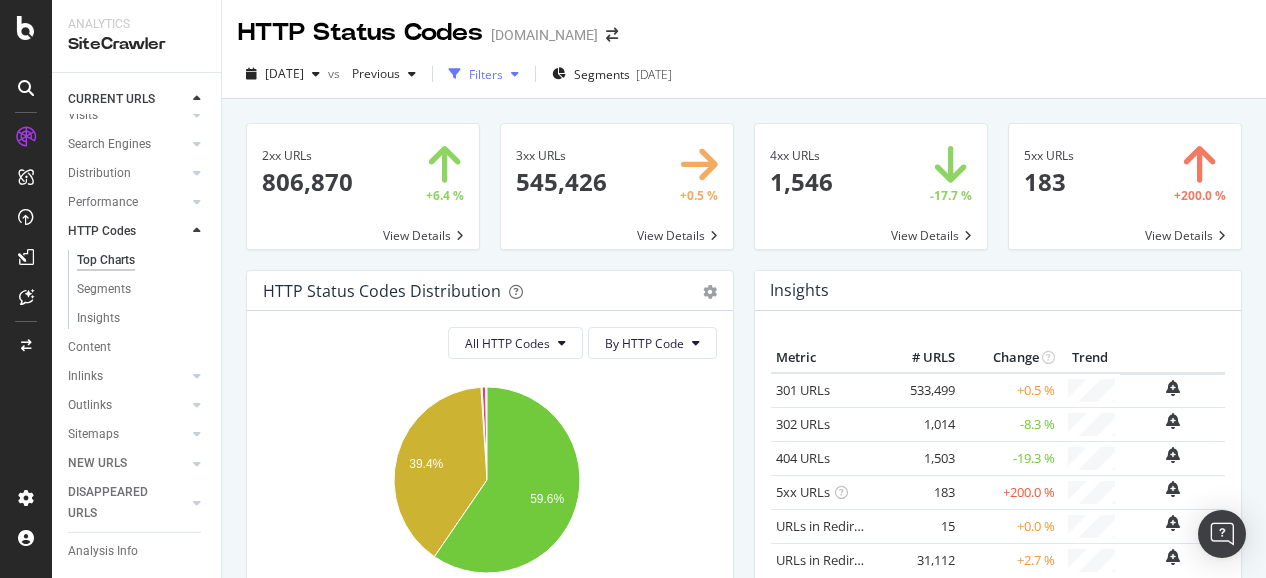 click on "Filters" at bounding box center [486, 74] 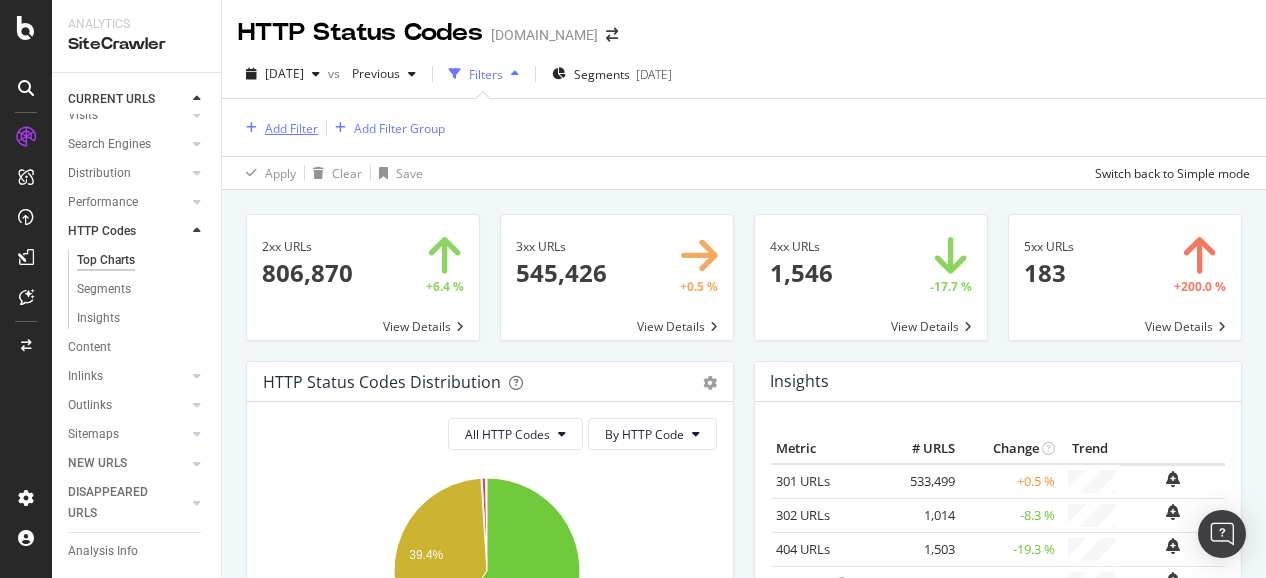click on "Add Filter" at bounding box center [291, 128] 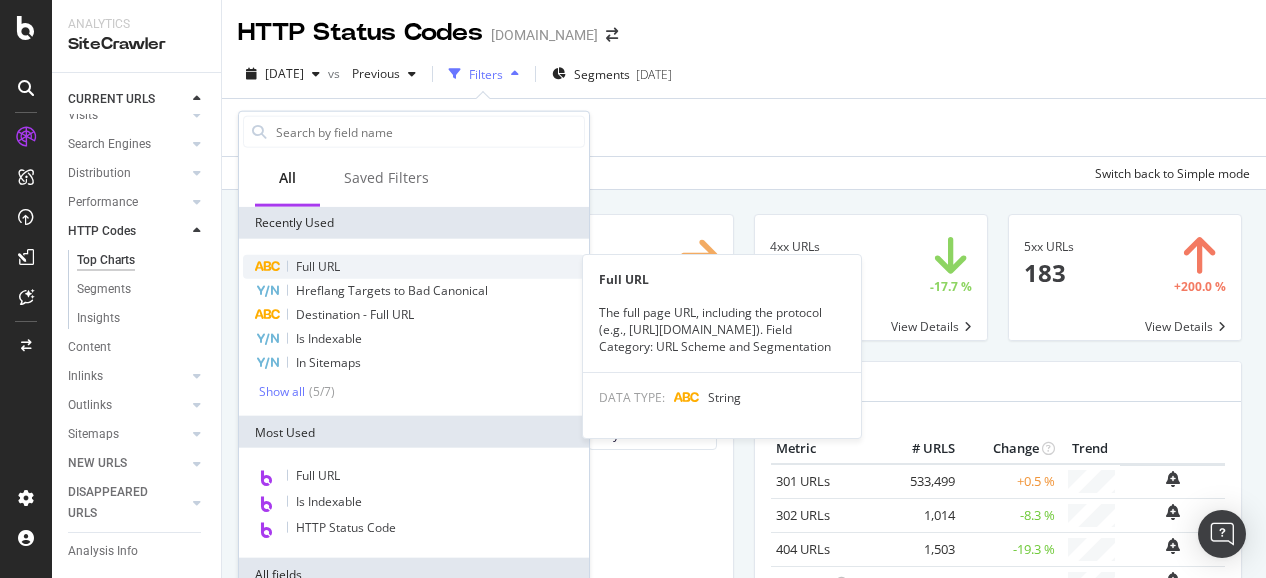 click on "Full URL" at bounding box center [414, 267] 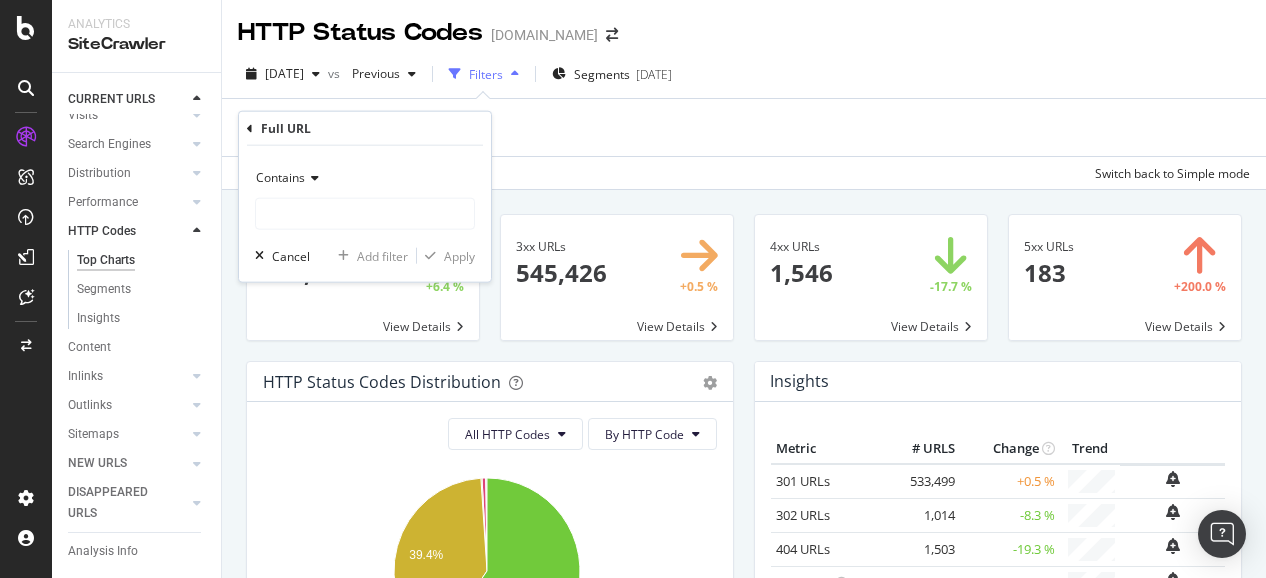 click on "Contains" at bounding box center (365, 178) 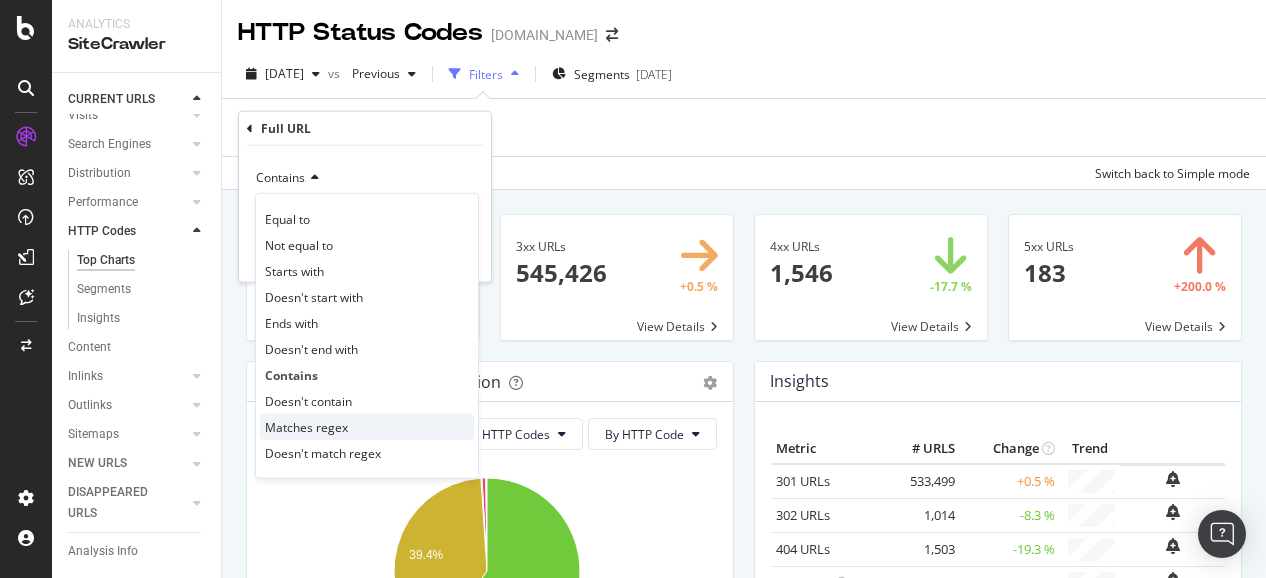click on "Matches regex" at bounding box center (306, 426) 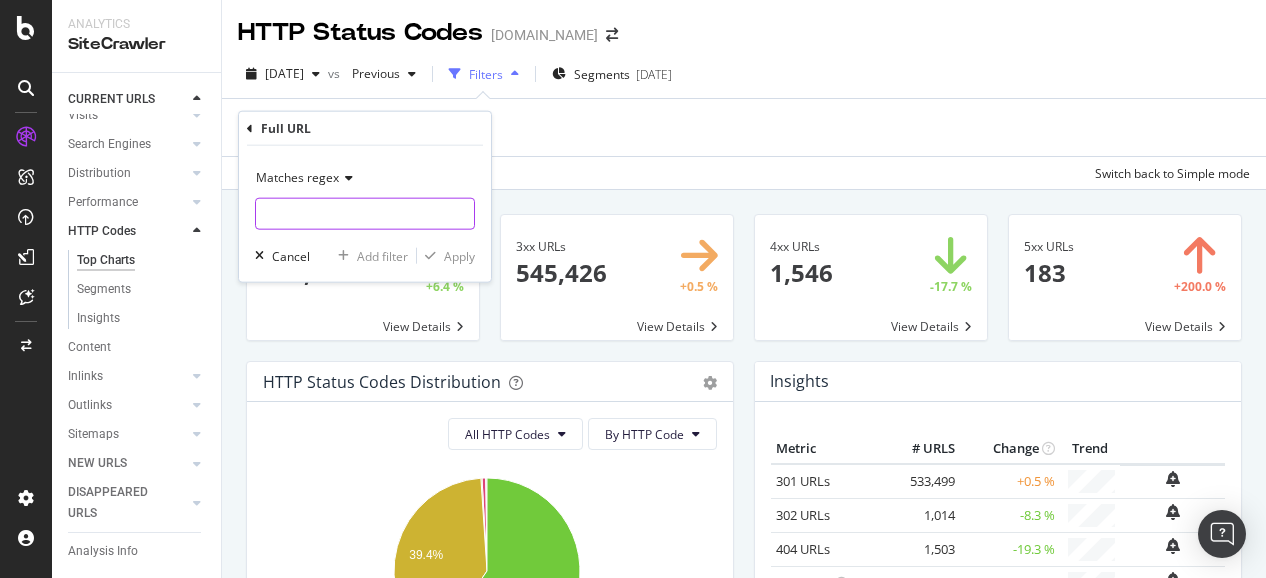 click at bounding box center (365, 214) 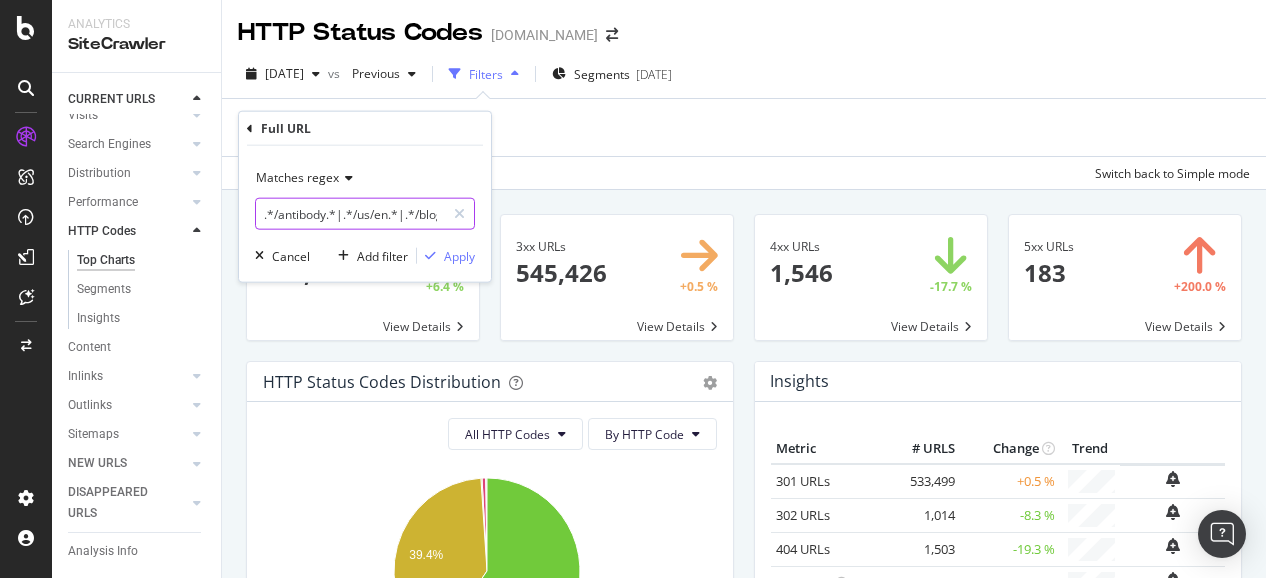 scroll, scrollTop: 0, scrollLeft: 418, axis: horizontal 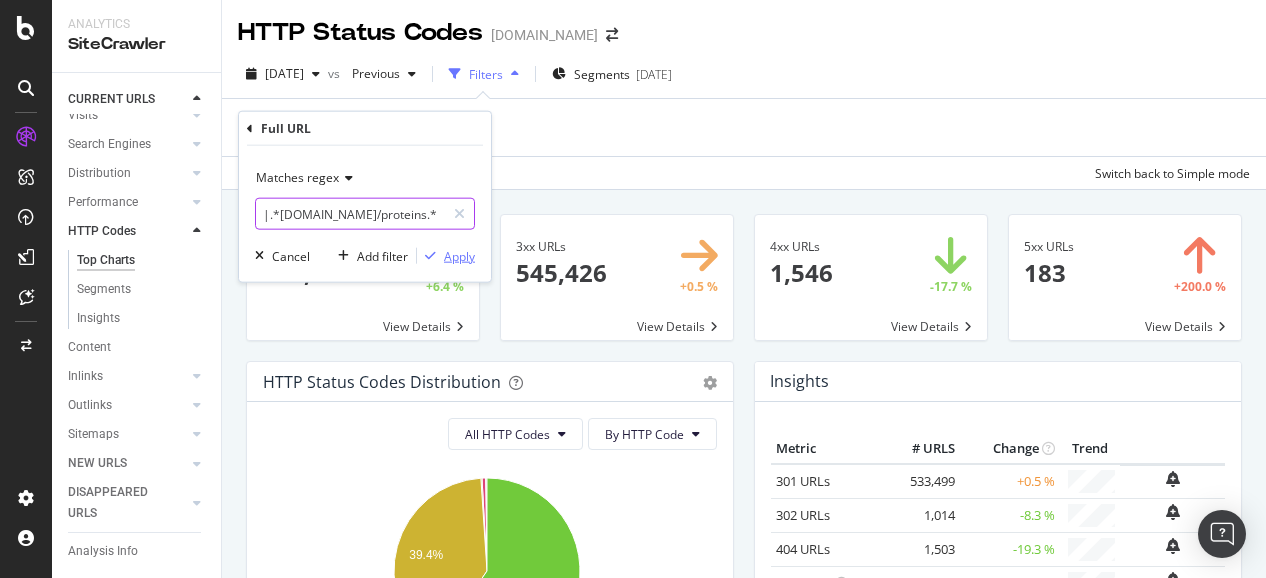 type on ".*/antibody.*|.*/us/en.*|.*/blog.*|.*.[DOMAIN_NAME]/elisa/.*|.*/order.*|.*[DOMAIN_NAME]/proteins.*" 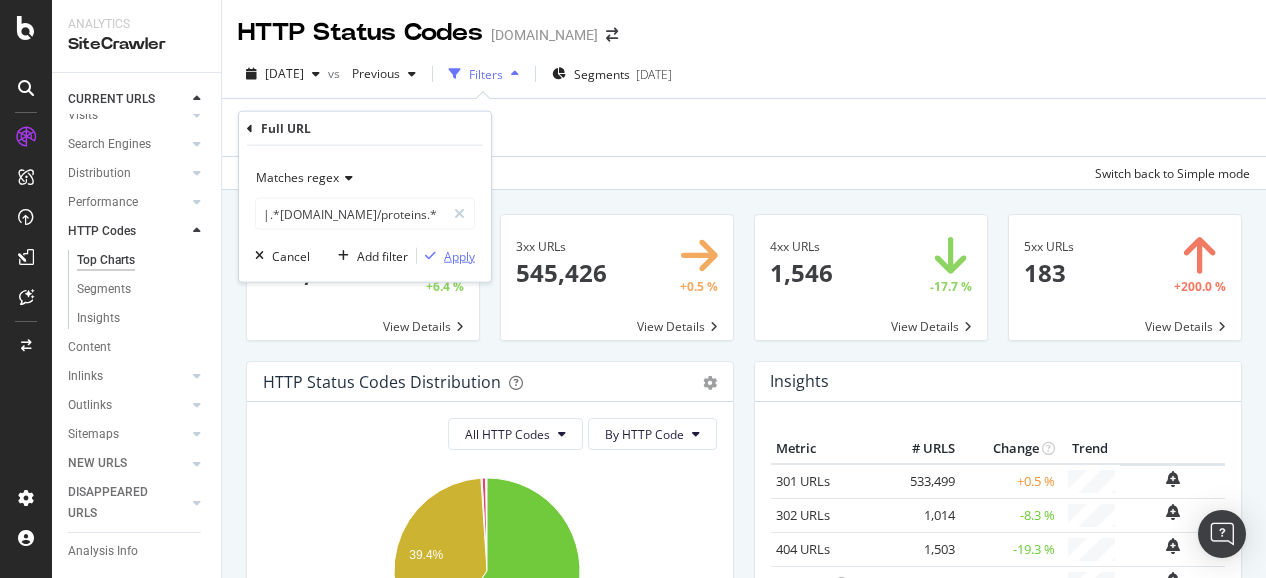 click on "Apply" at bounding box center [459, 255] 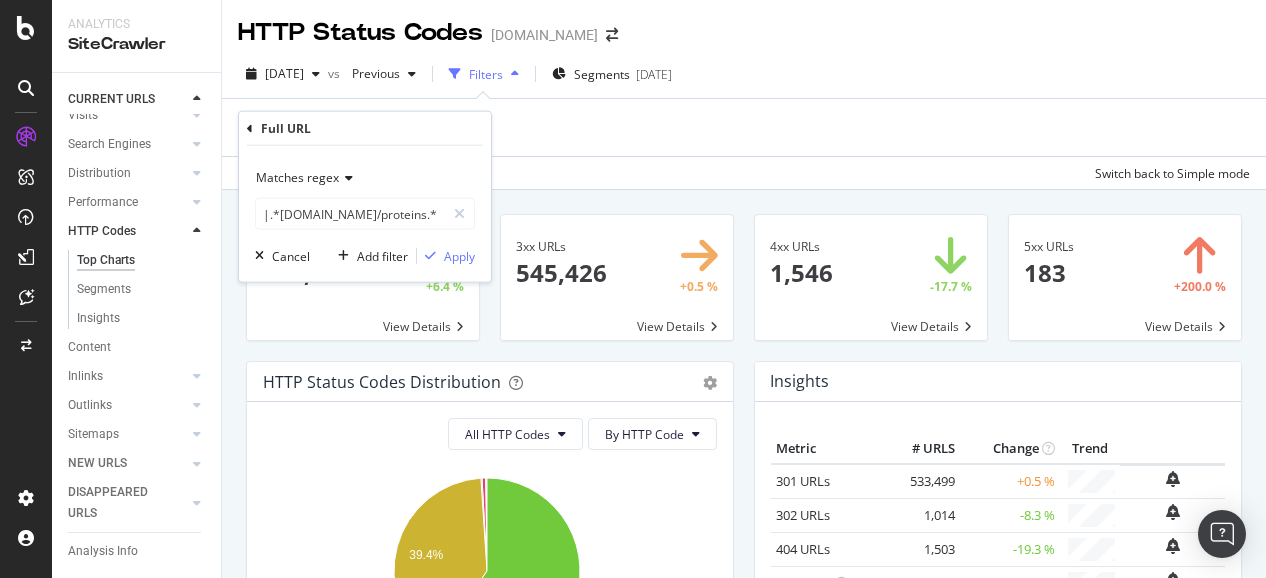scroll, scrollTop: 0, scrollLeft: 0, axis: both 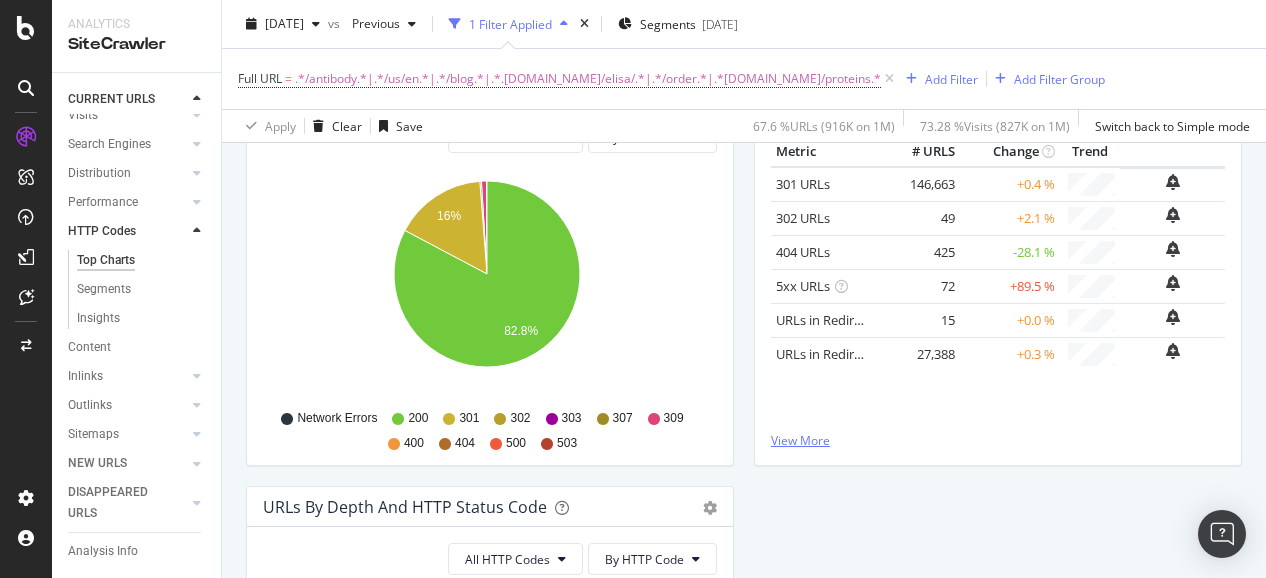 click on "View More" at bounding box center (998, 440) 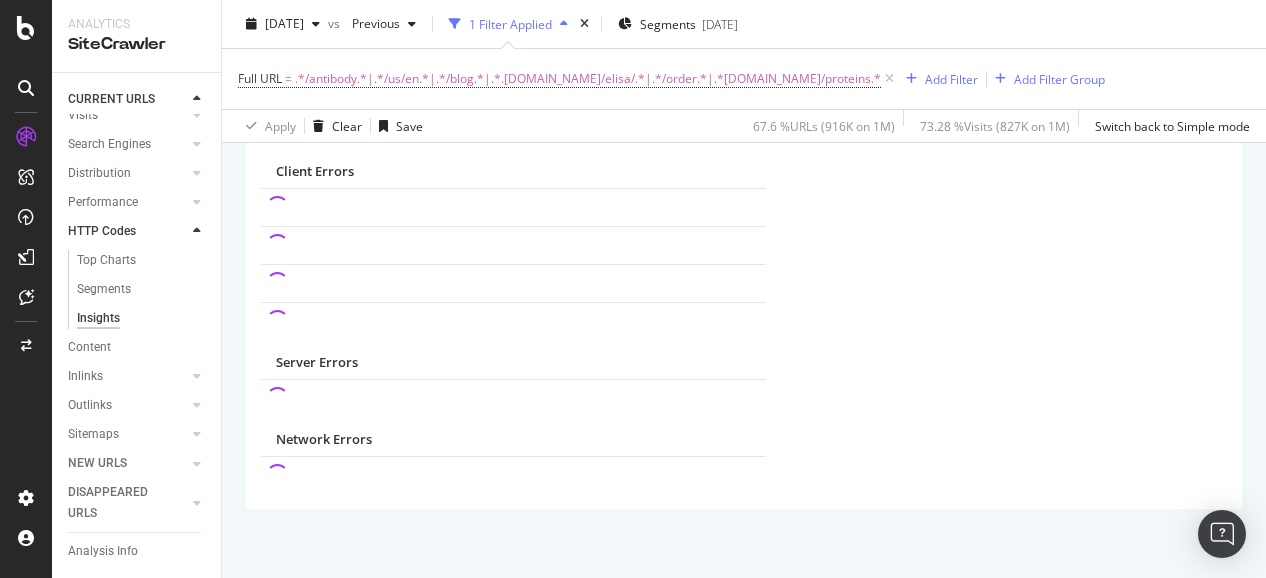 scroll, scrollTop: 0, scrollLeft: 0, axis: both 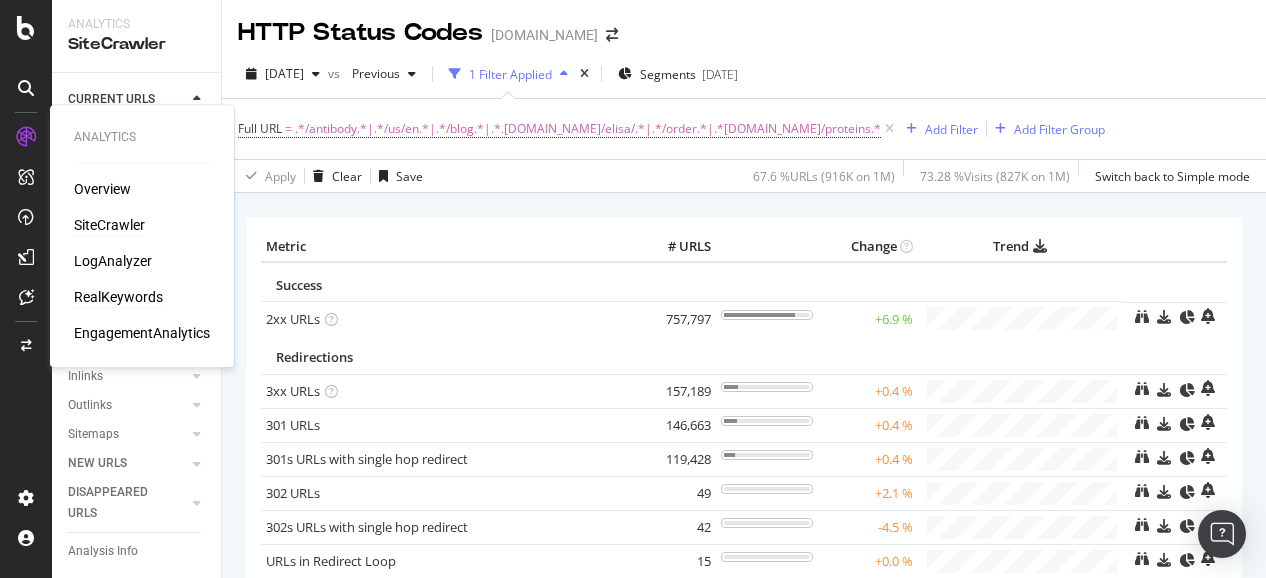 click on "RealKeywords" at bounding box center (118, 297) 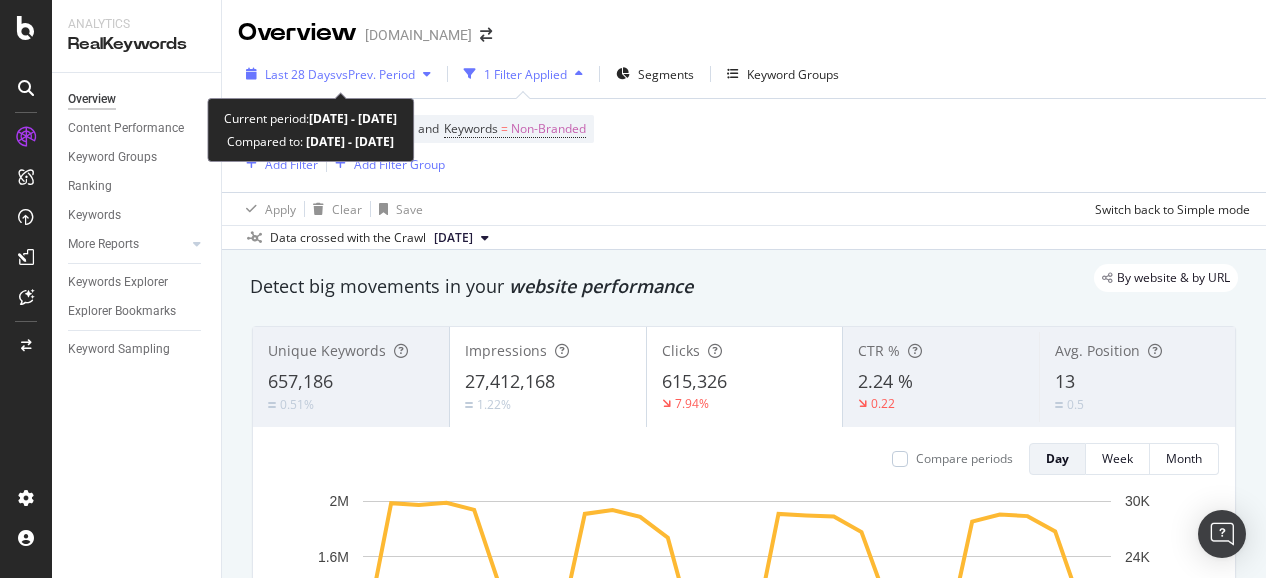 click on "vs  Prev. Period" at bounding box center (375, 74) 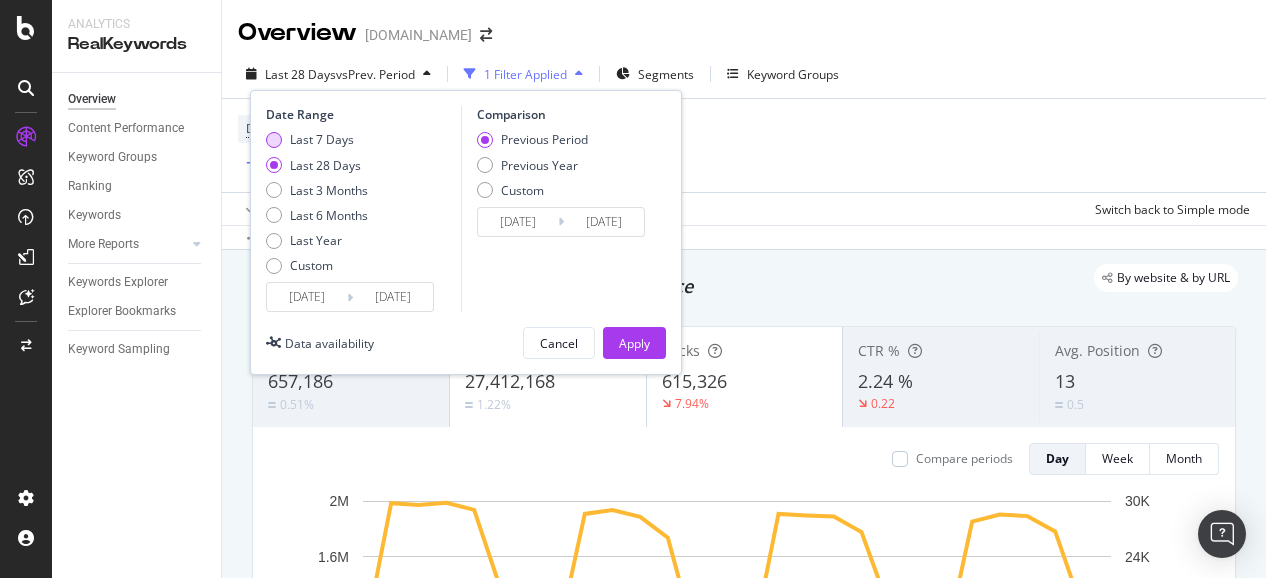 click on "Last 7 Days" at bounding box center [322, 139] 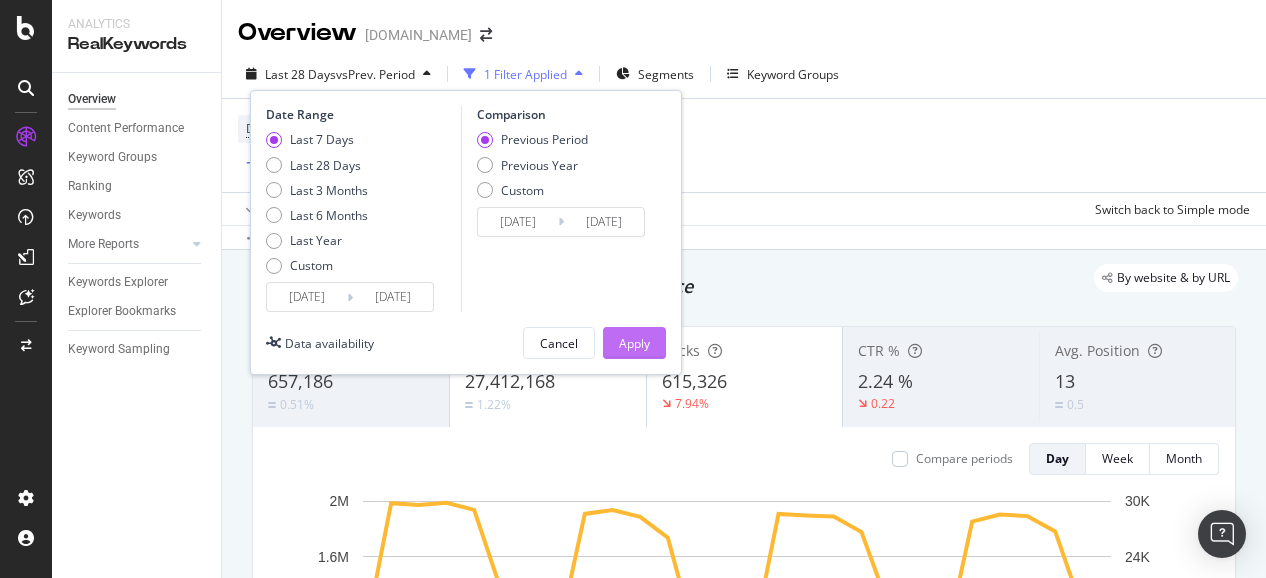 click on "Apply" at bounding box center [634, 343] 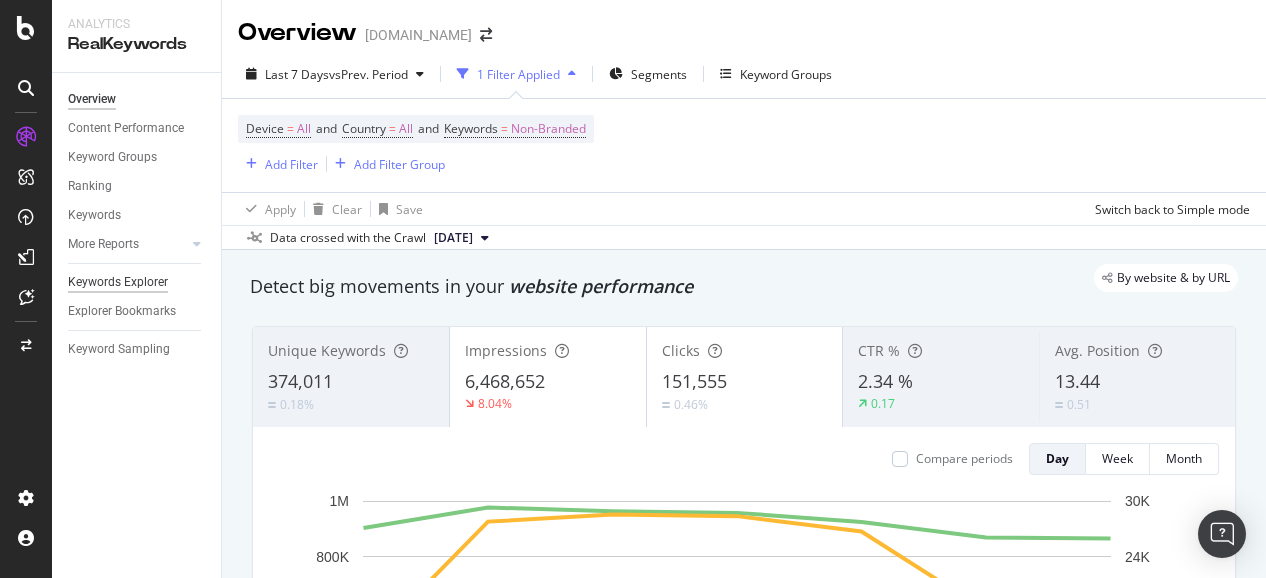 click on "Keywords Explorer" at bounding box center [118, 282] 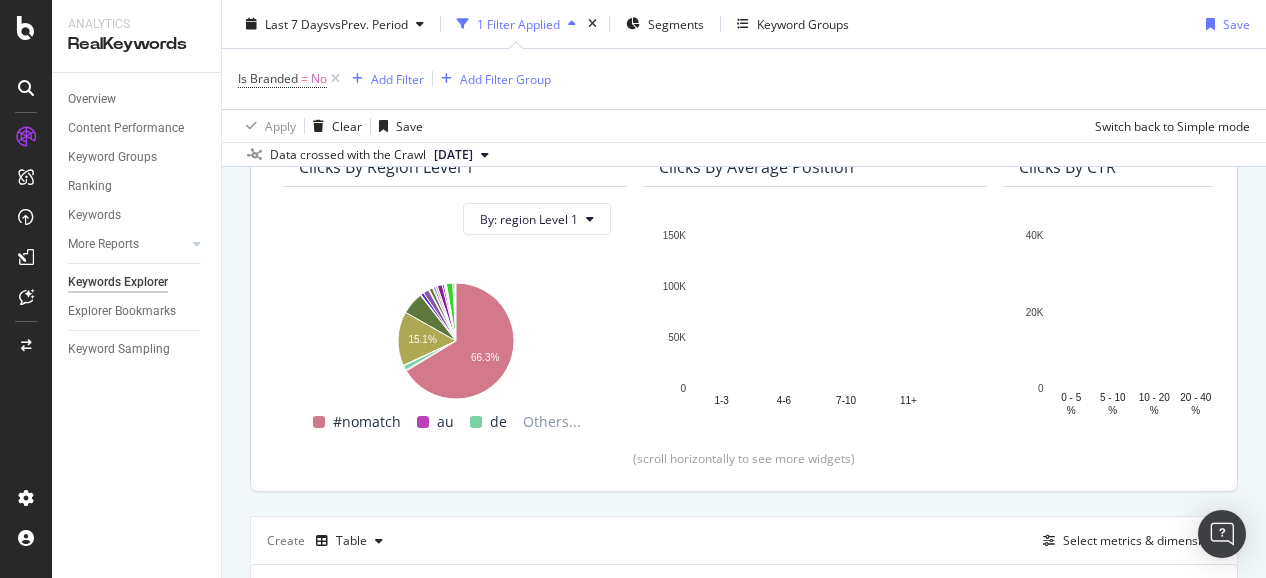 scroll, scrollTop: 0, scrollLeft: 0, axis: both 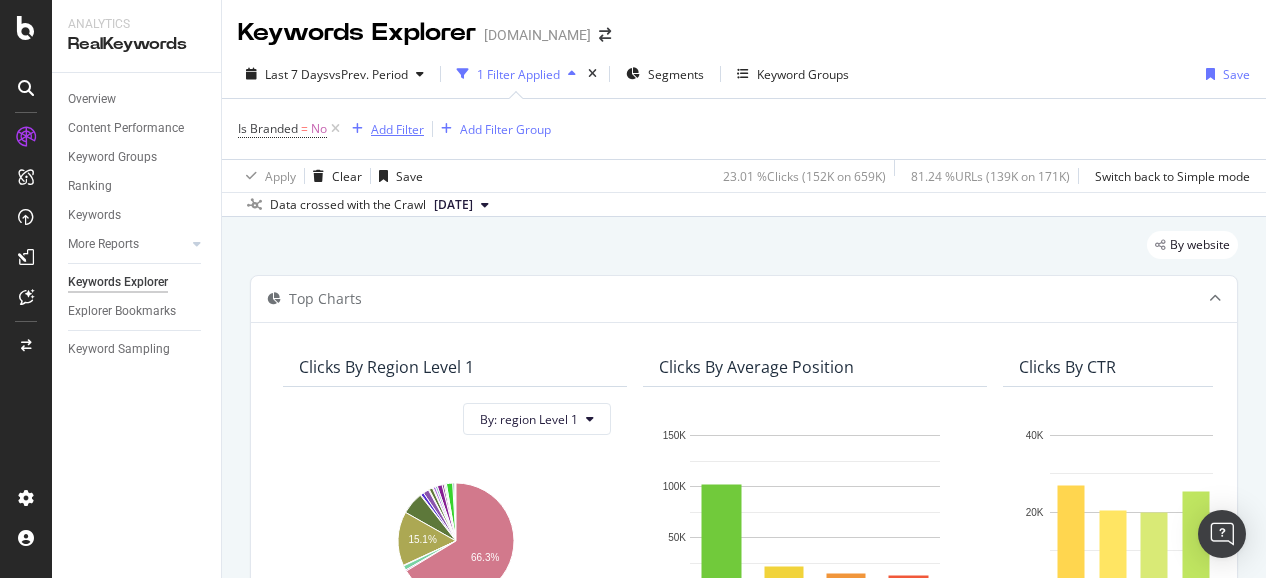 click on "Add Filter" at bounding box center [397, 129] 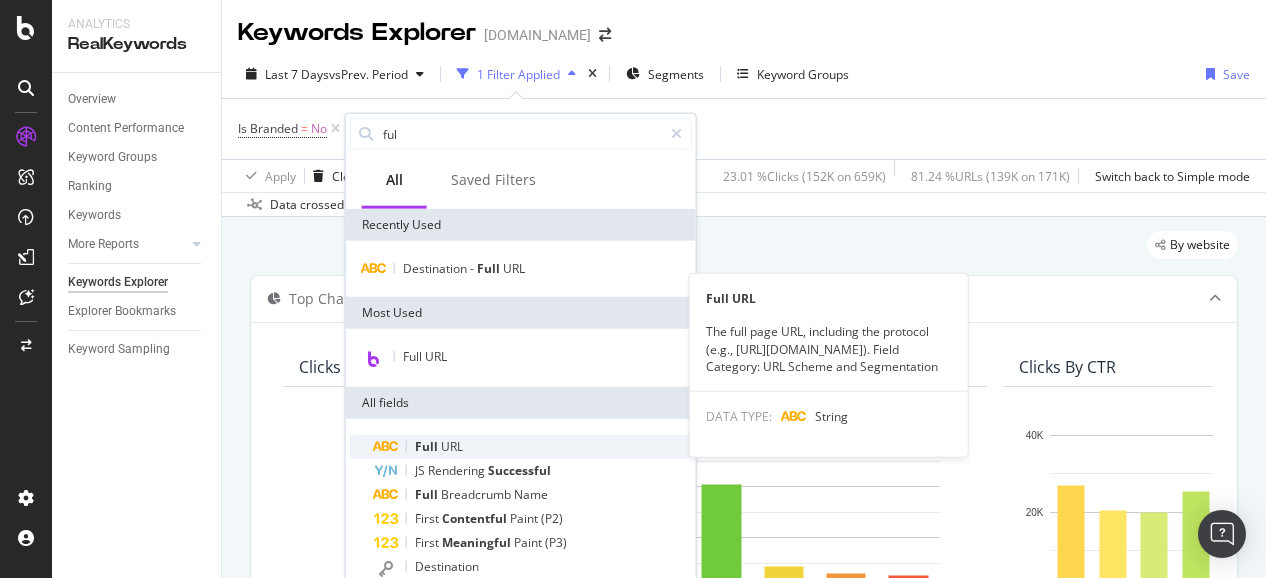 type on "ful" 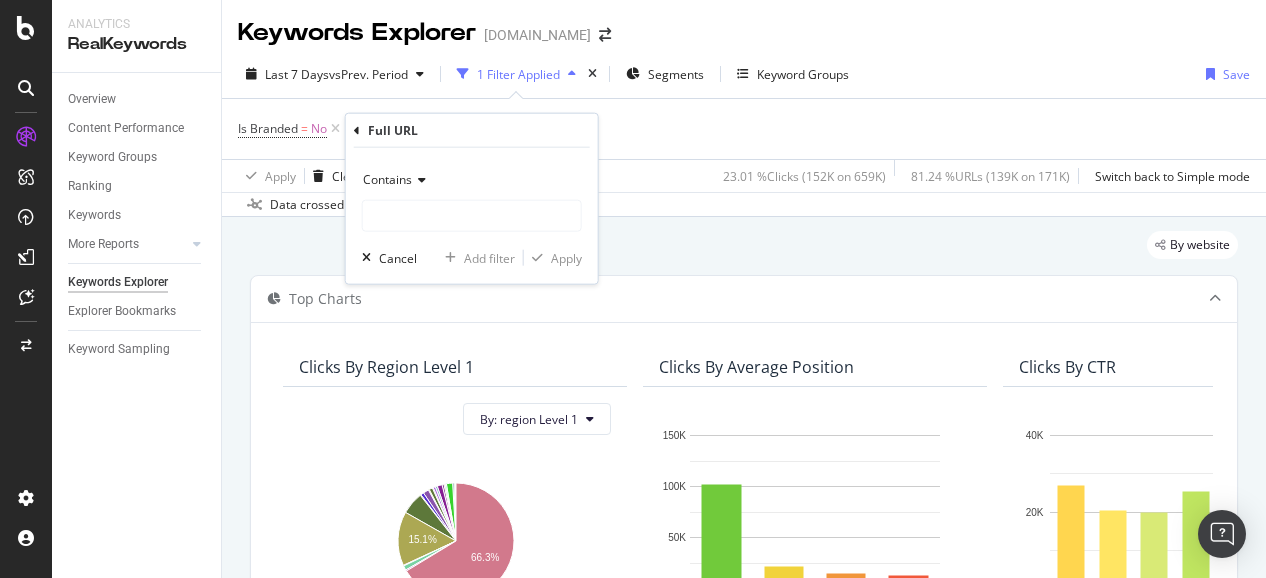 click at bounding box center [419, 180] 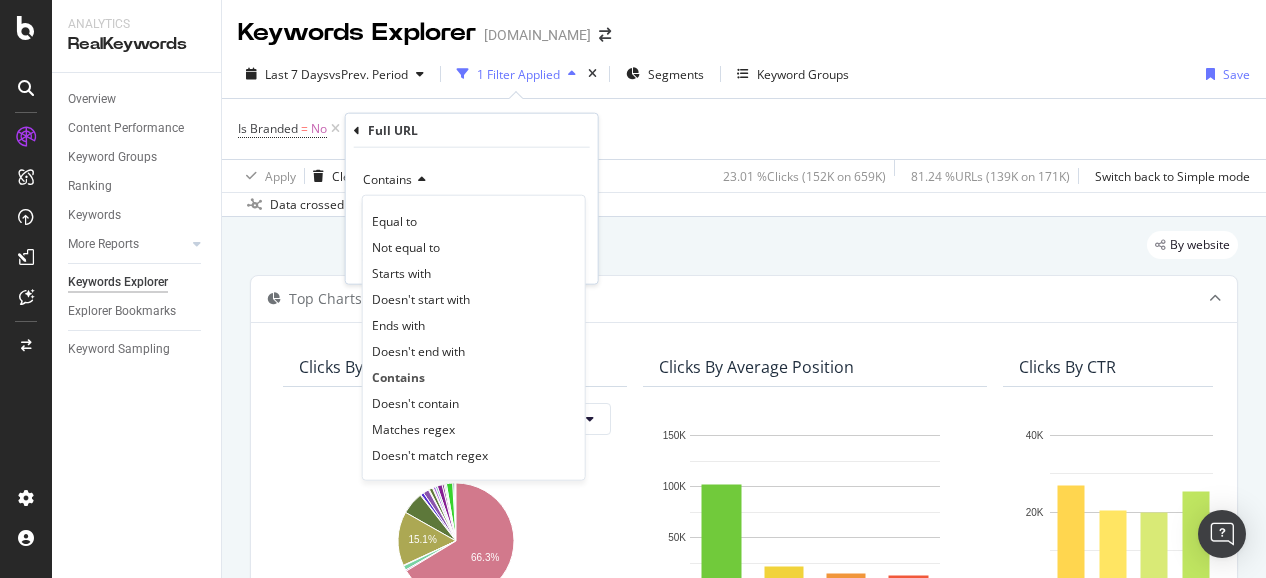 click at bounding box center (419, 180) 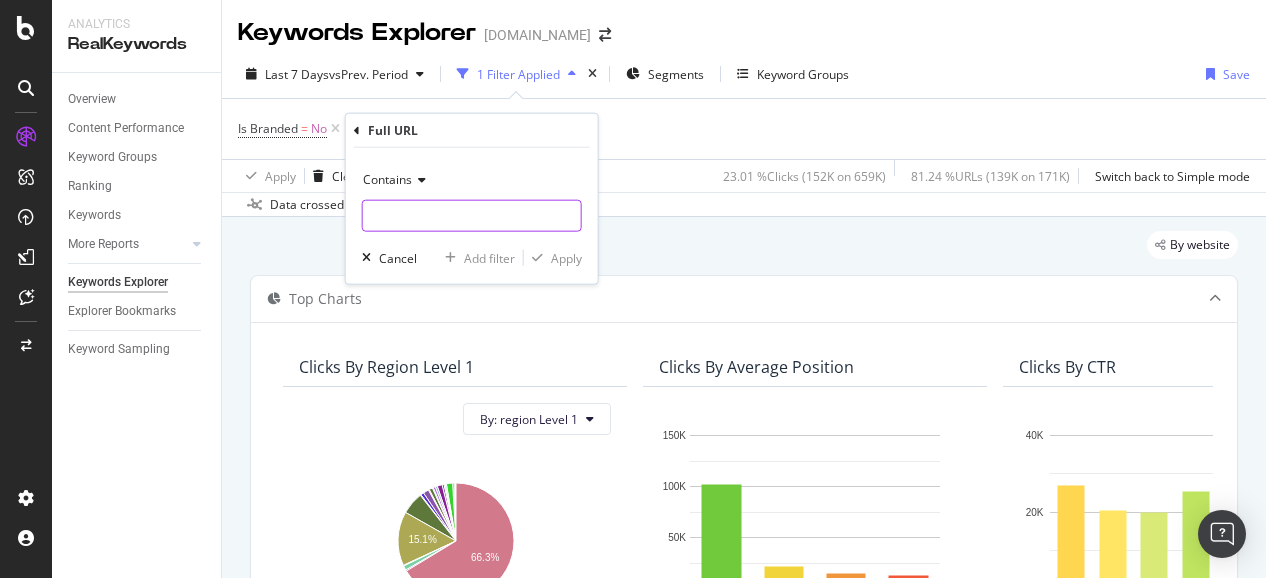 click at bounding box center (472, 216) 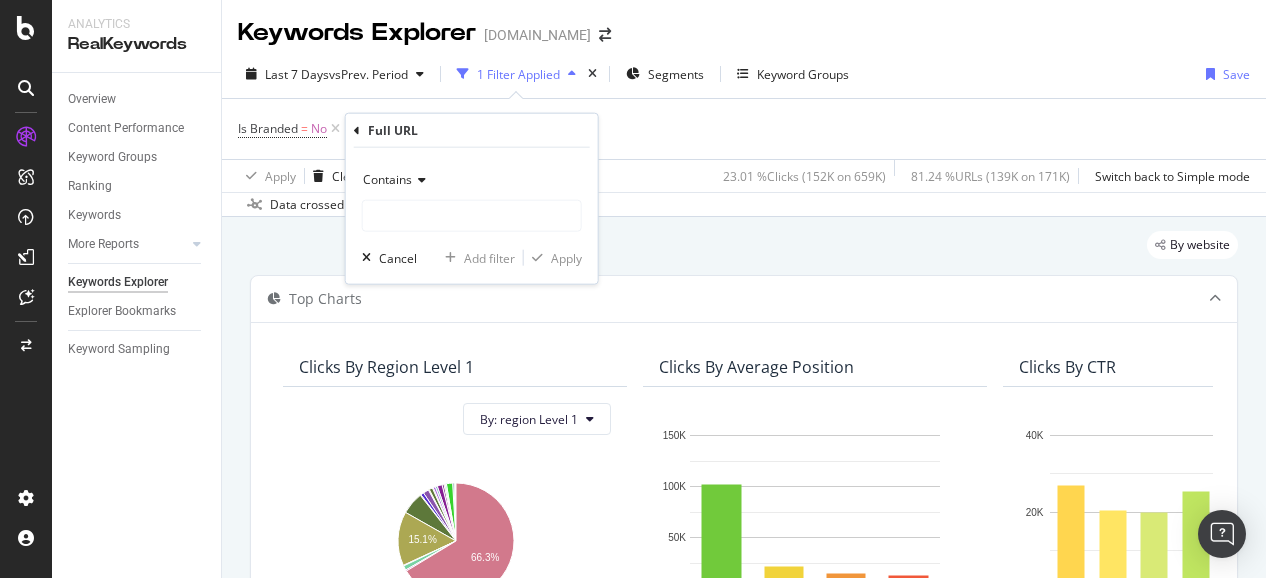click at bounding box center [419, 180] 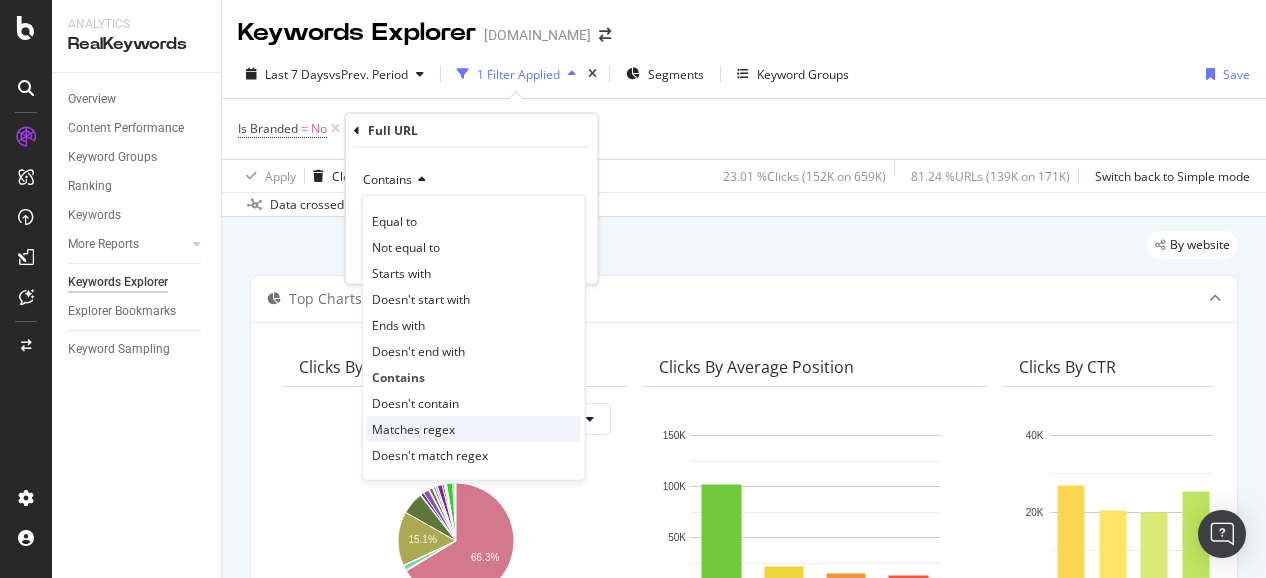 click on "Matches regex" at bounding box center [474, 429] 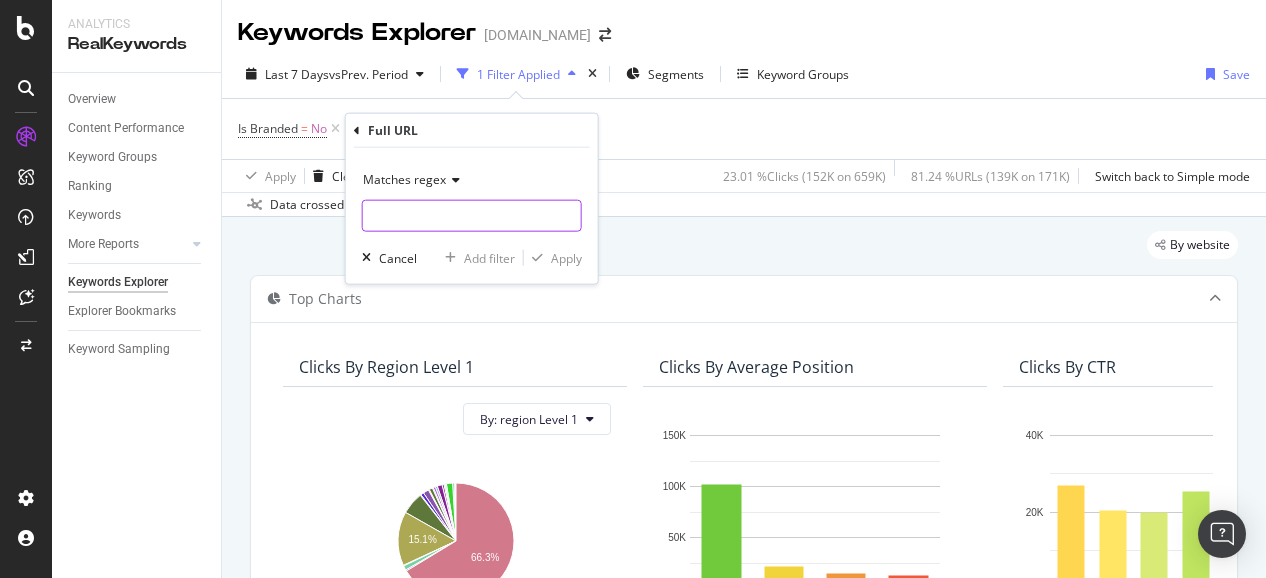 click at bounding box center [472, 216] 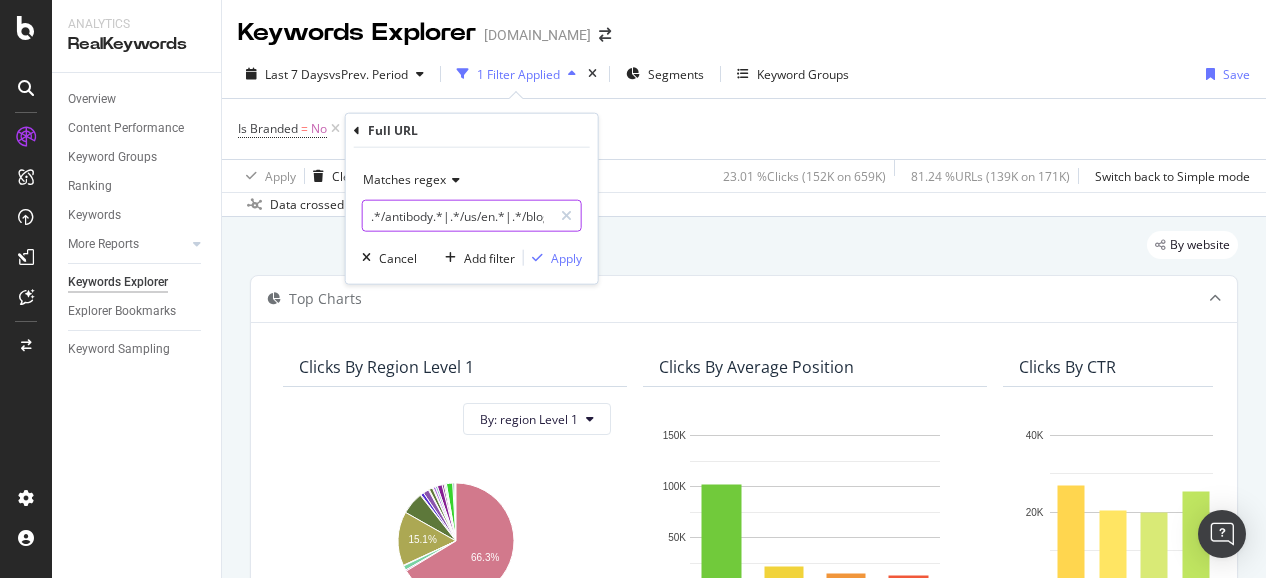 scroll, scrollTop: 0, scrollLeft: 418, axis: horizontal 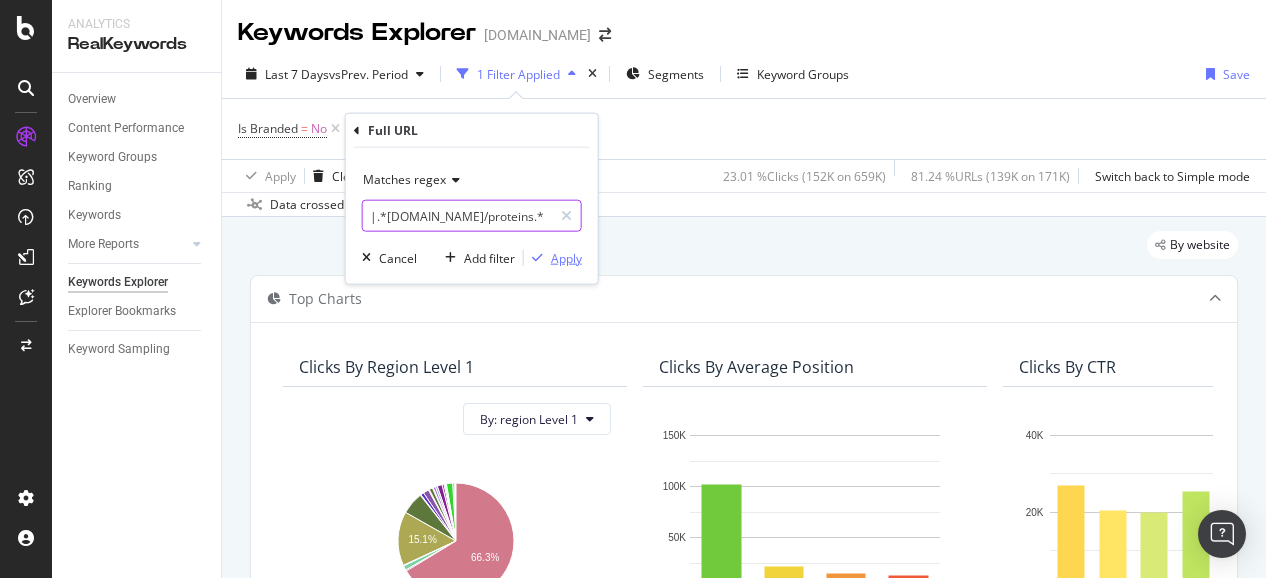 type on ".*/antibody.*|.*/us/en.*|.*/blog.*|.*.[DOMAIN_NAME]/elisa/.*|.*/order.*|.*[DOMAIN_NAME]/proteins.*" 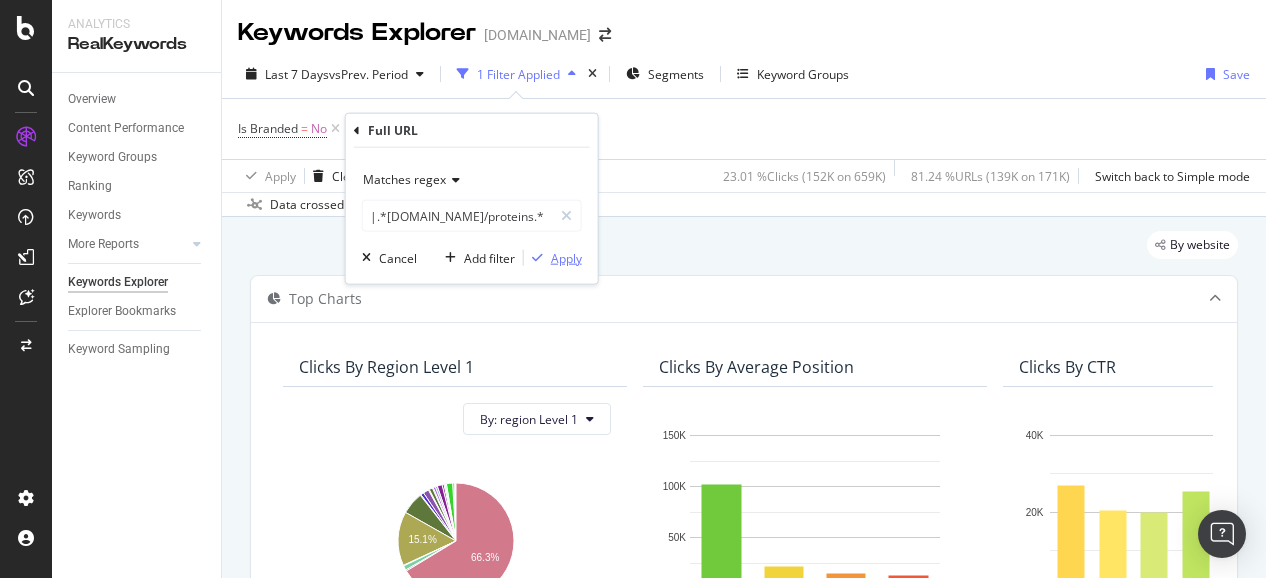 scroll, scrollTop: 0, scrollLeft: 0, axis: both 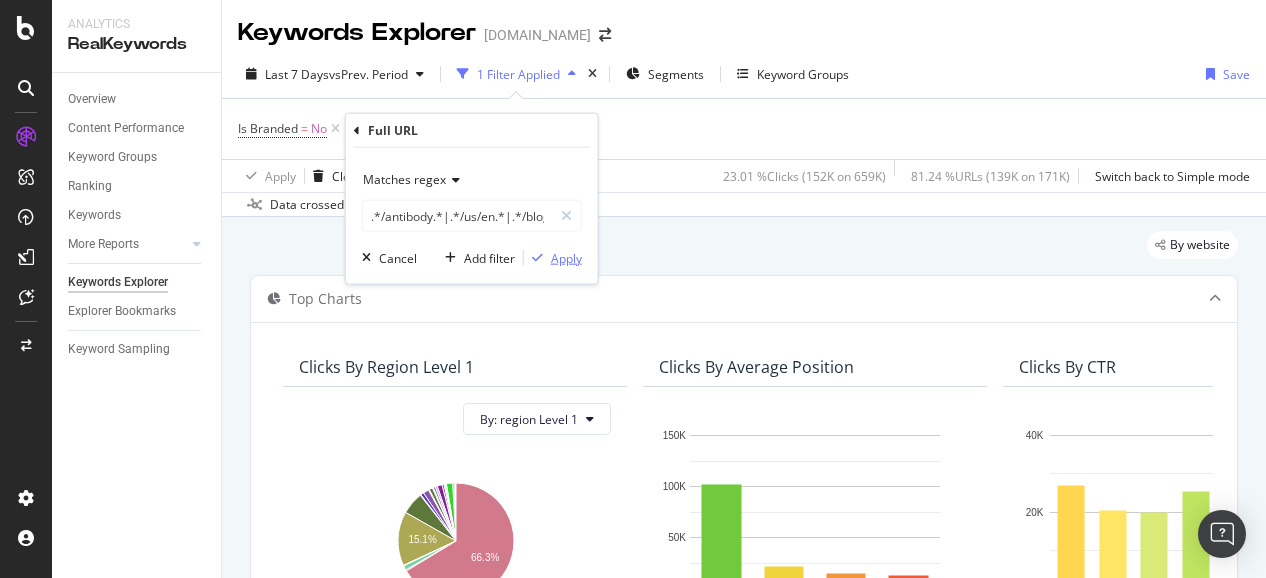 click on "Apply" at bounding box center (566, 257) 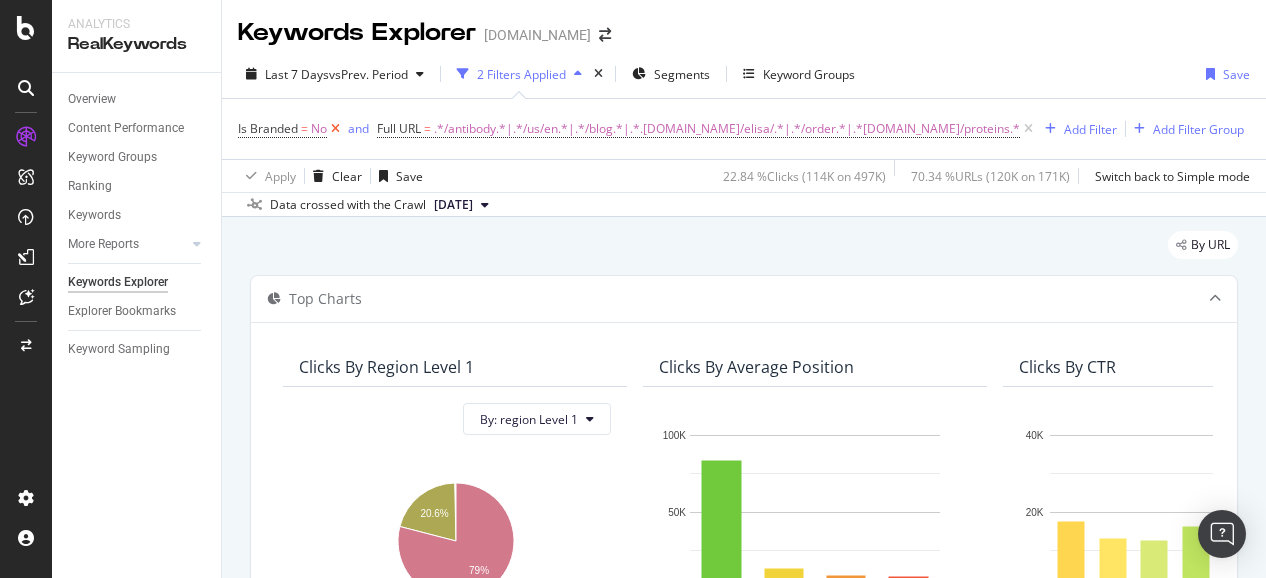 click at bounding box center [335, 129] 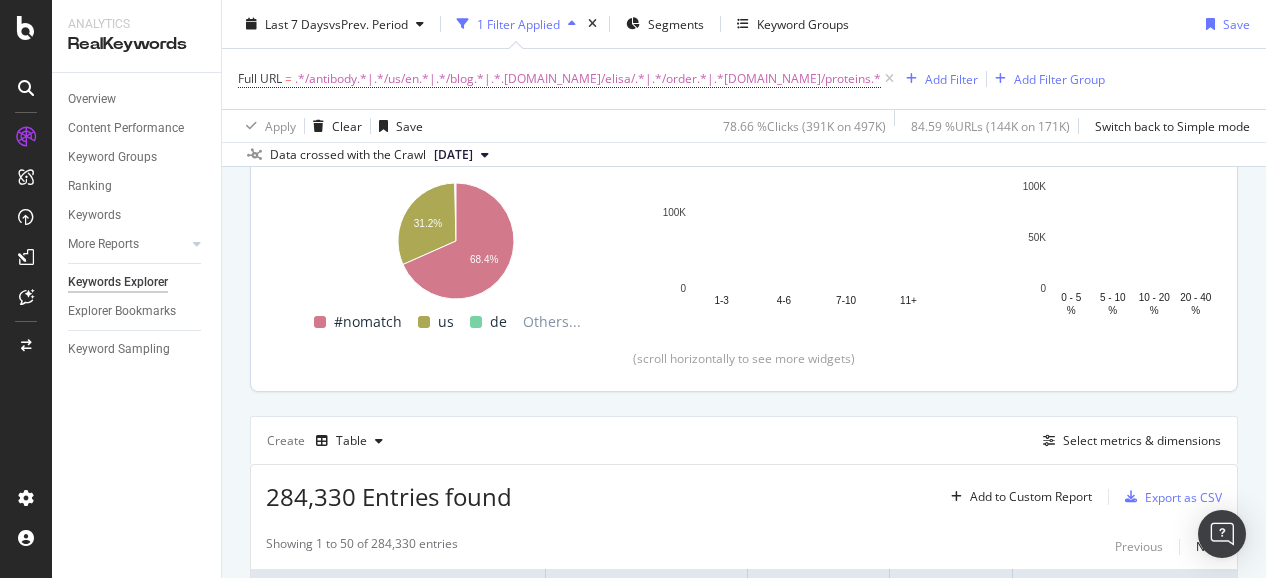 scroll, scrollTop: 400, scrollLeft: 0, axis: vertical 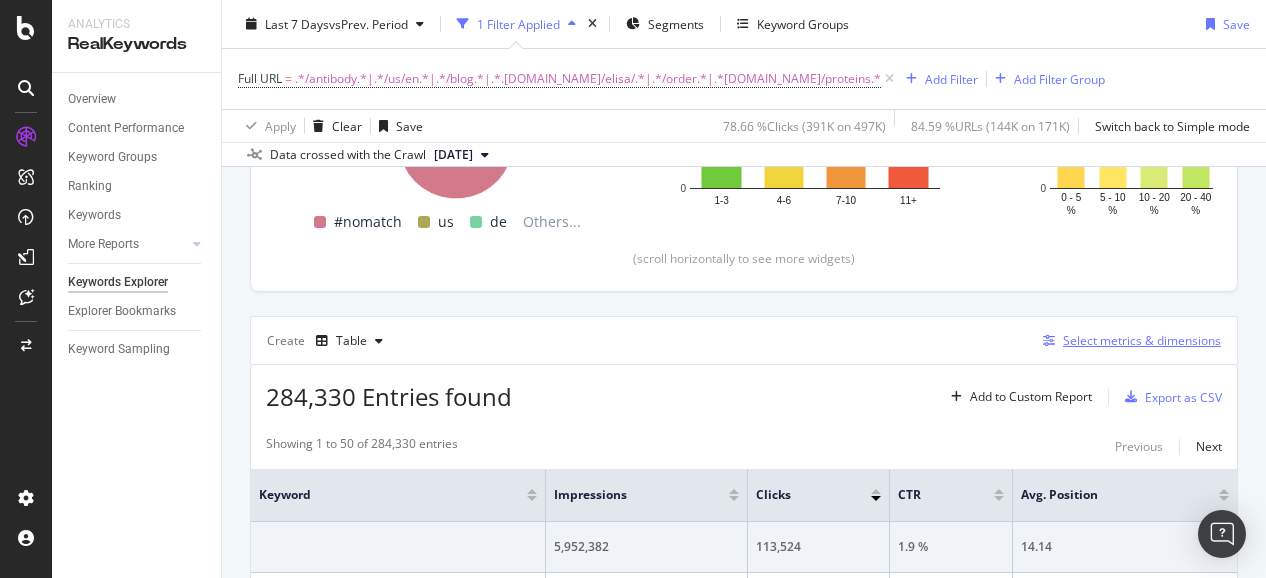 click on "Select metrics & dimensions" at bounding box center [1128, 341] 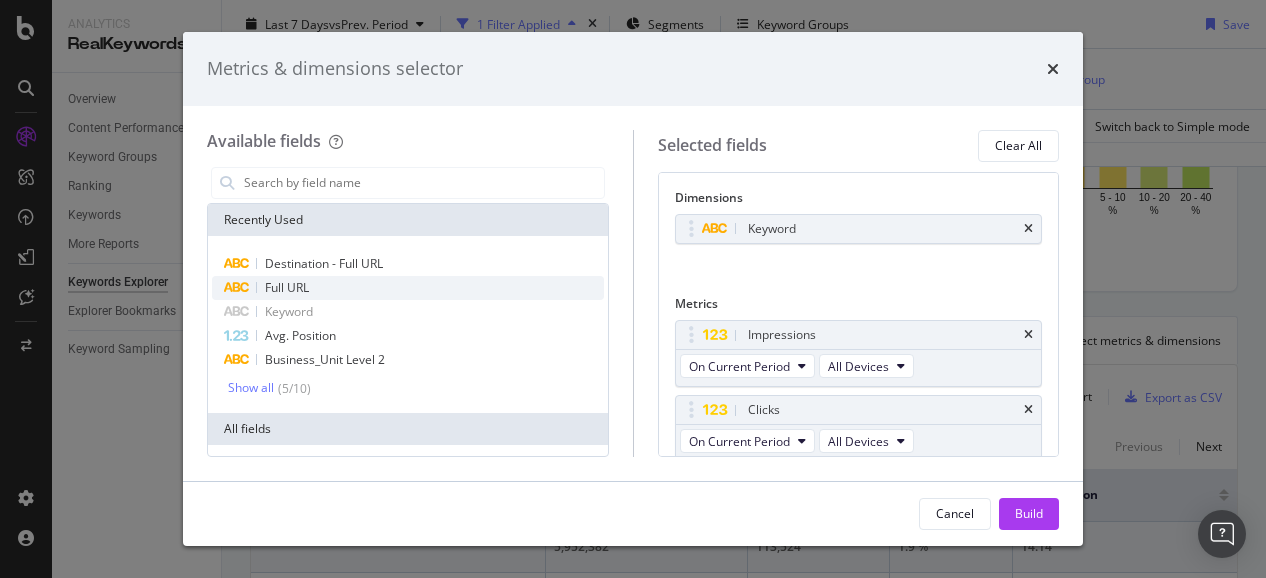 click on "Full URL" at bounding box center [408, 288] 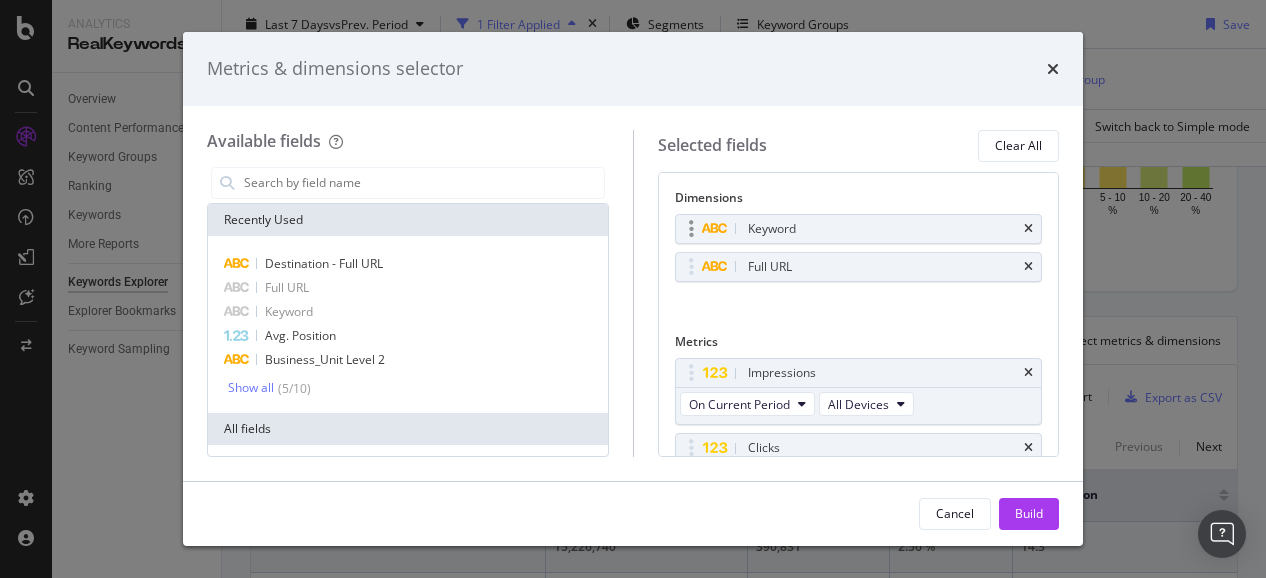 click on "Keyword" at bounding box center (859, 229) 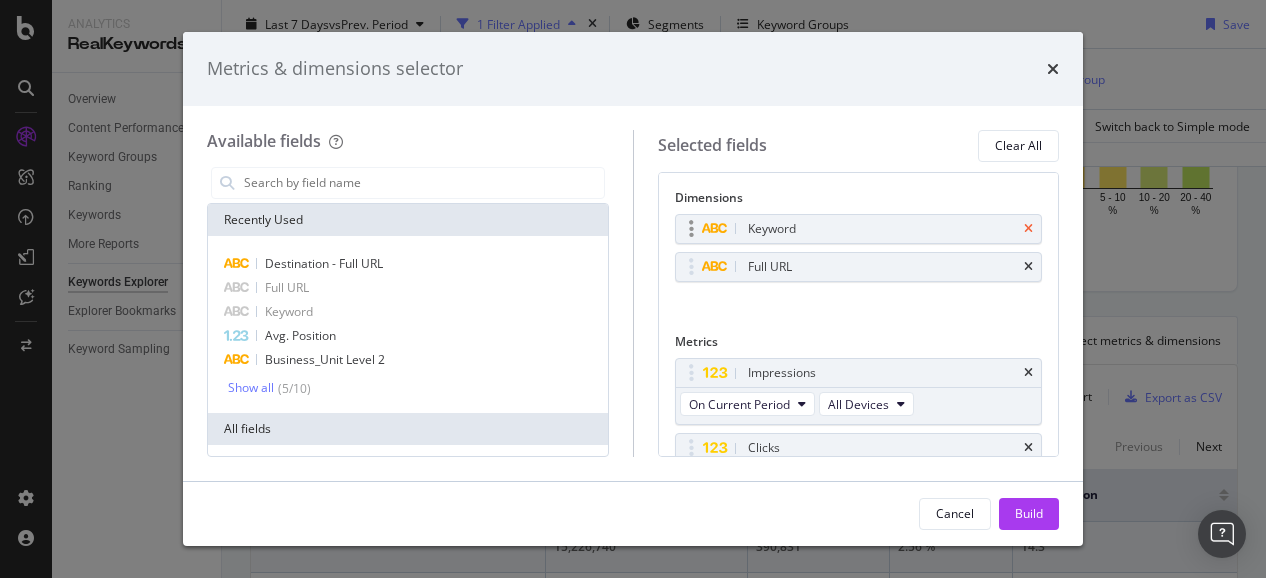 click at bounding box center [1028, 229] 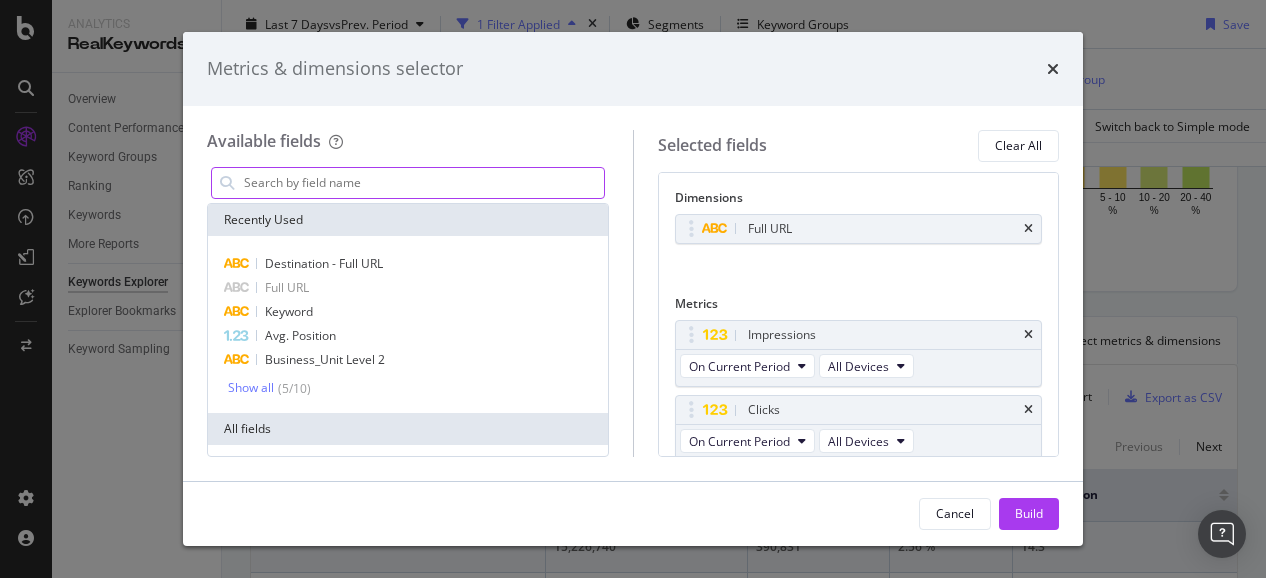 click at bounding box center [423, 183] 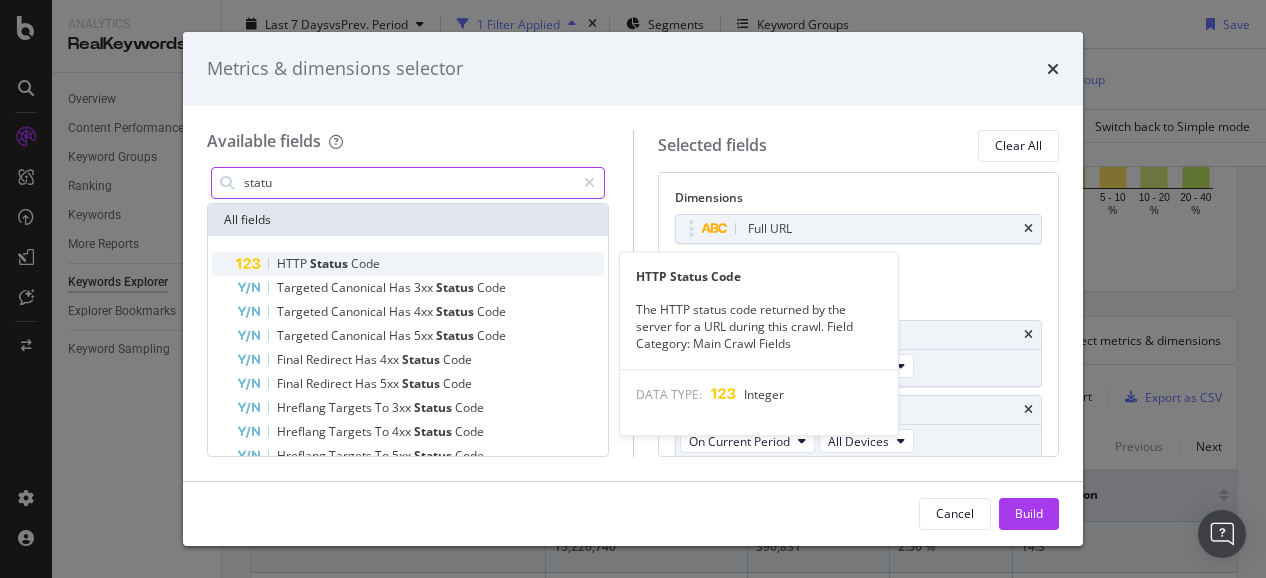 type on "statu" 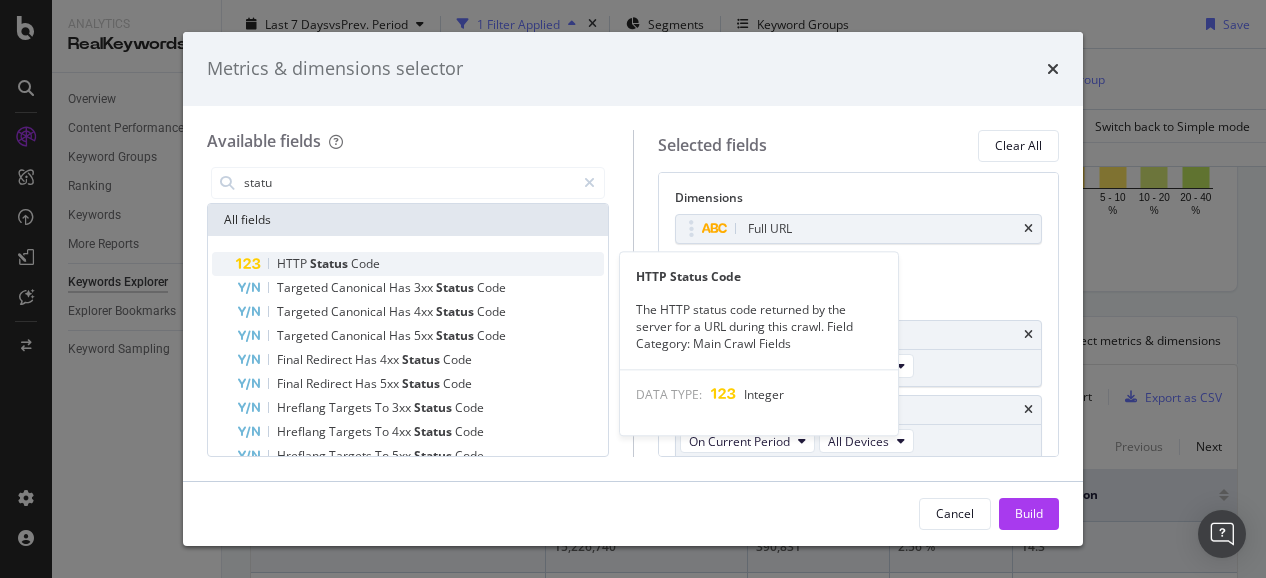 click on "Code" at bounding box center (365, 263) 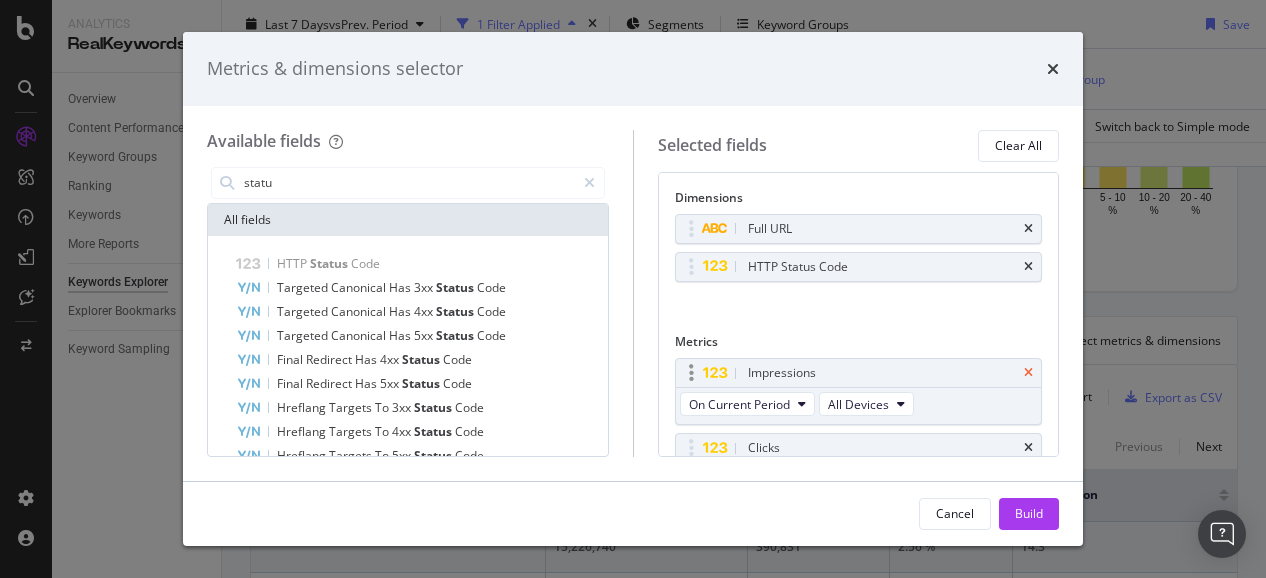 click at bounding box center (1028, 373) 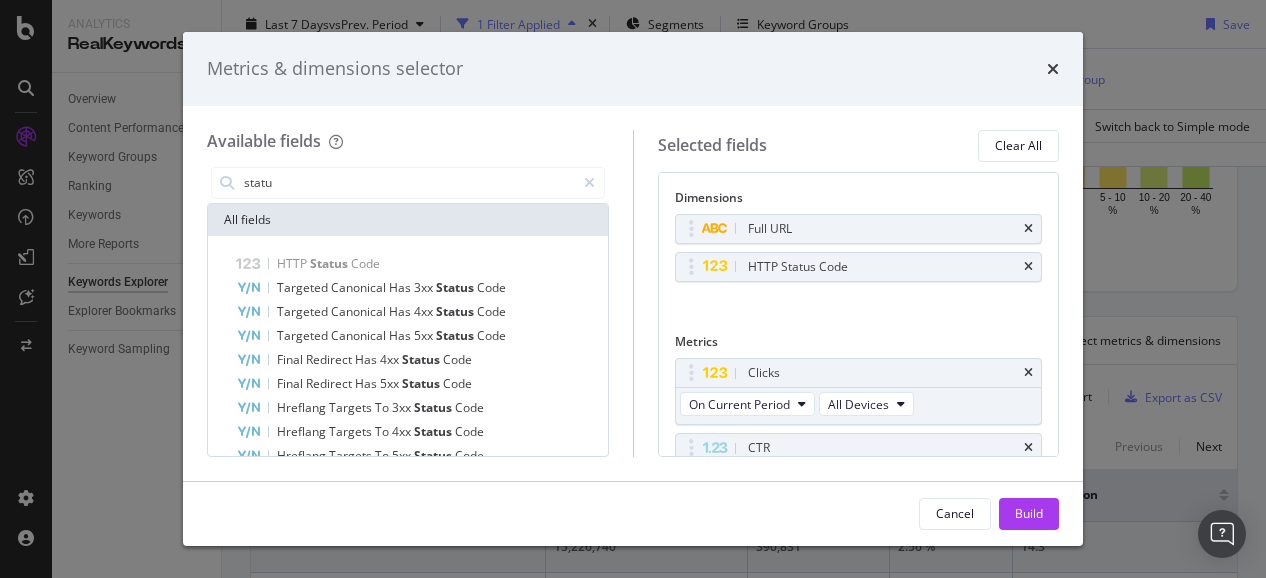 click at bounding box center [1028, 373] 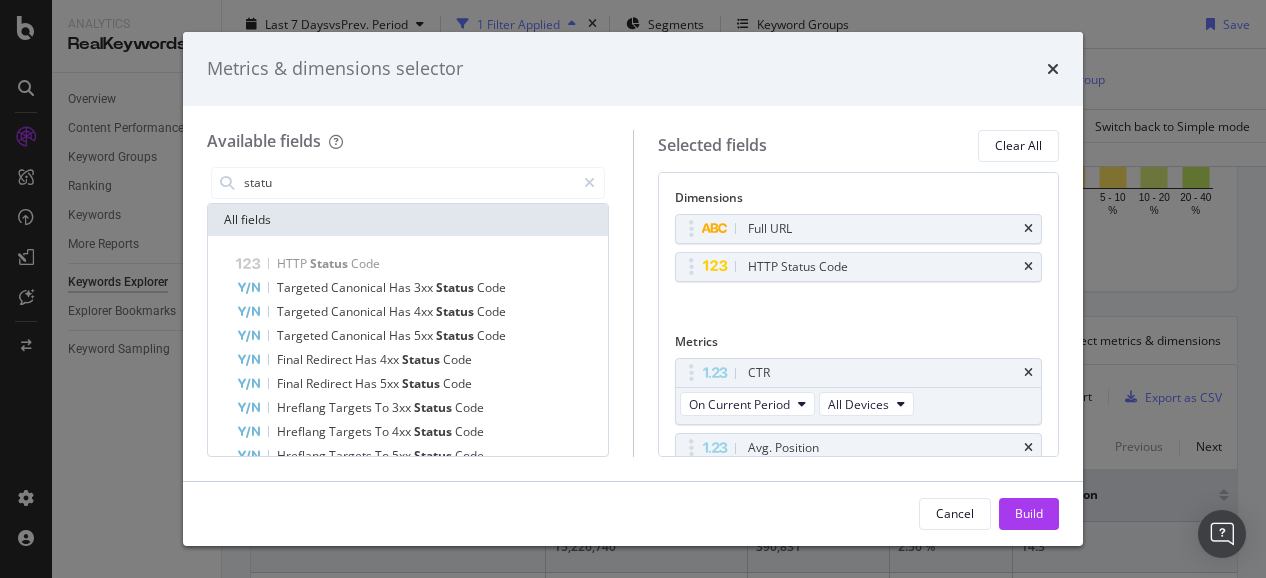 click at bounding box center (1028, 373) 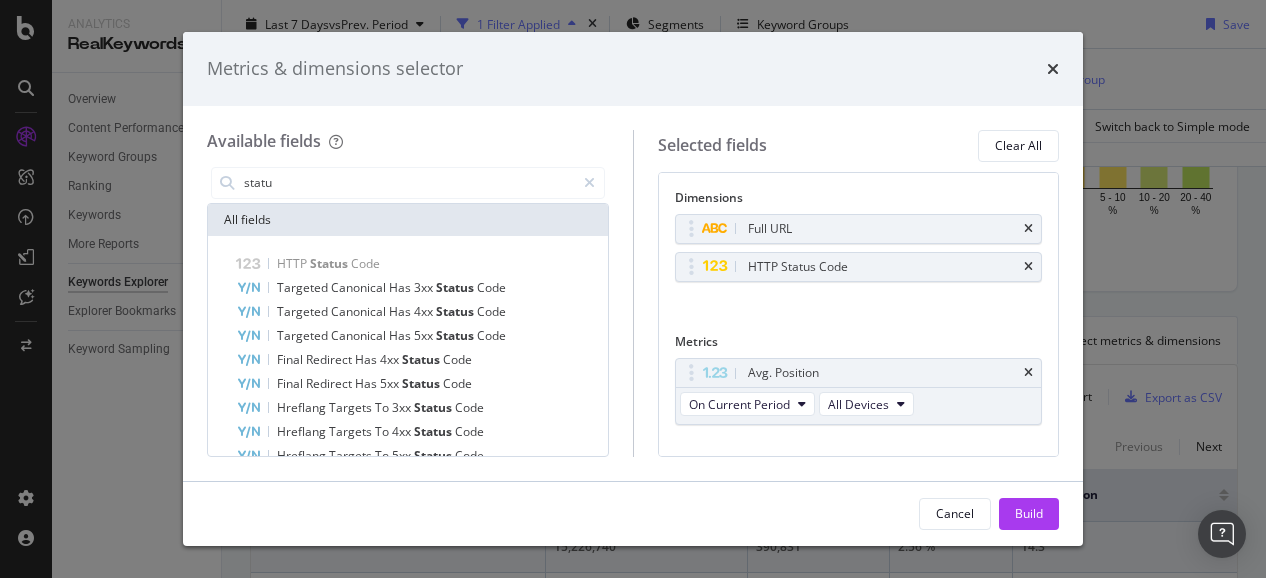 click at bounding box center (1028, 373) 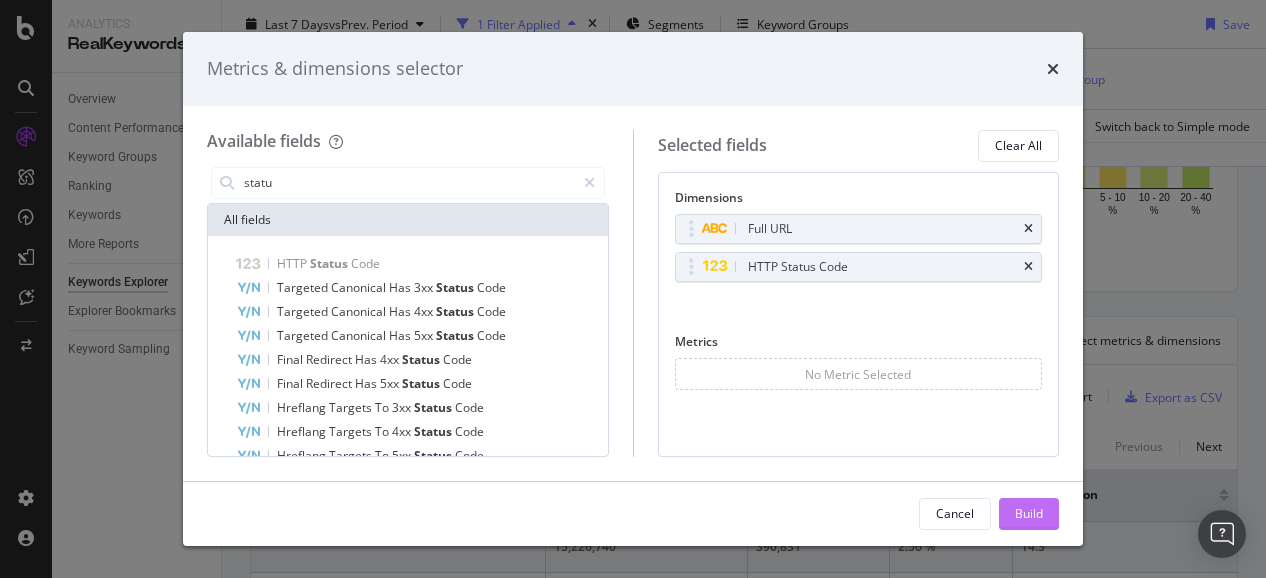 click on "Build" at bounding box center (1029, 513) 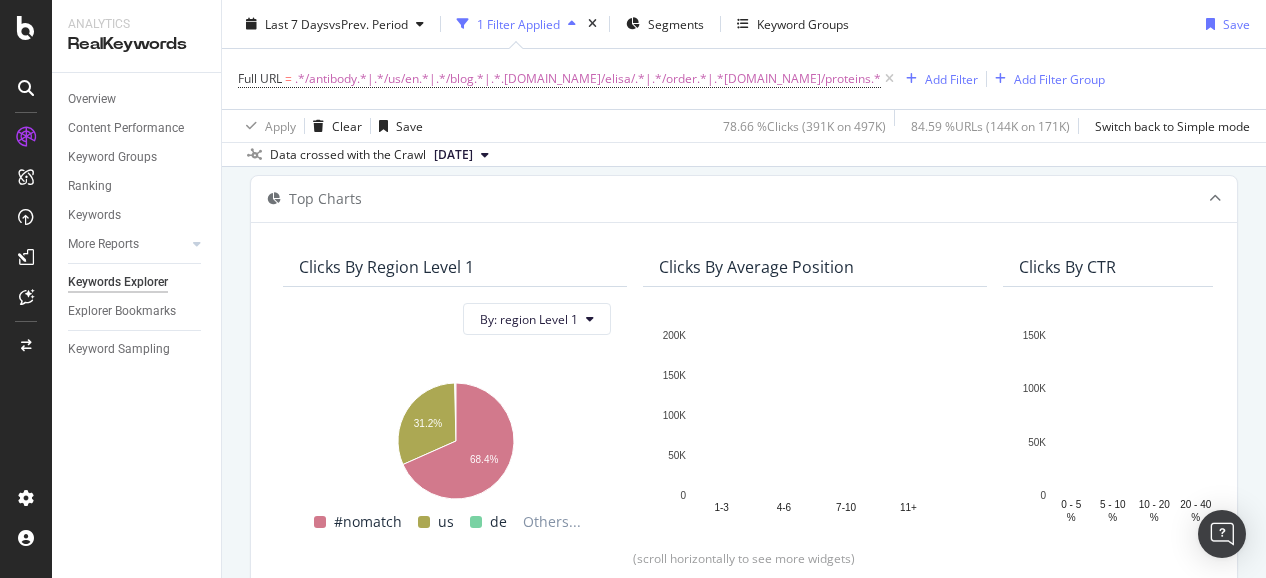 scroll, scrollTop: 0, scrollLeft: 0, axis: both 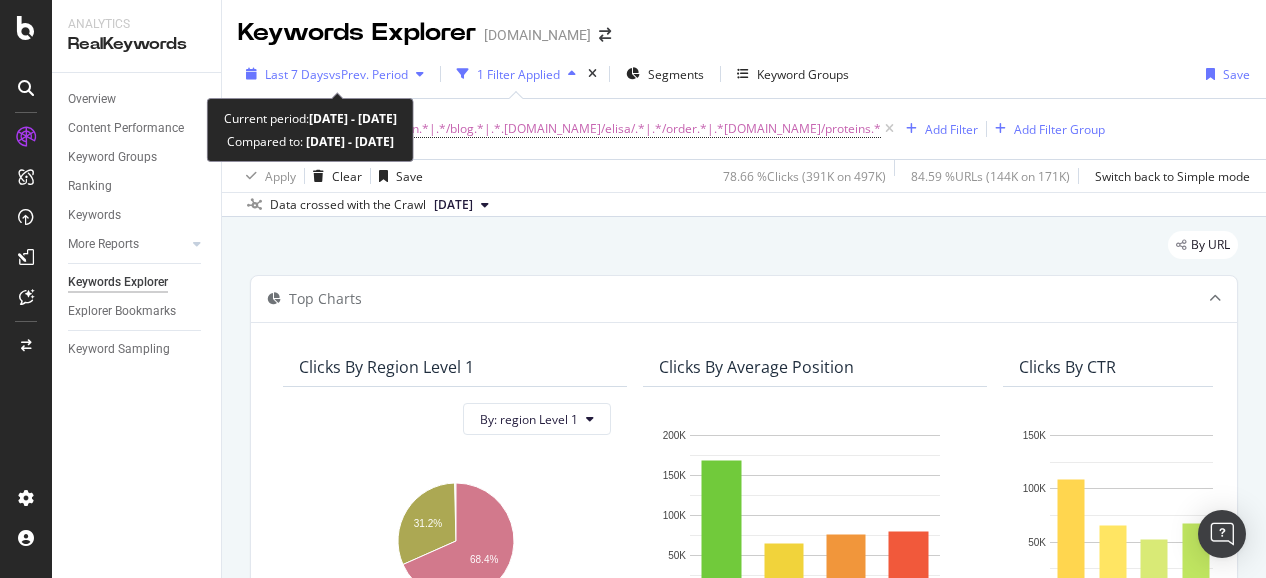 click at bounding box center [420, 74] 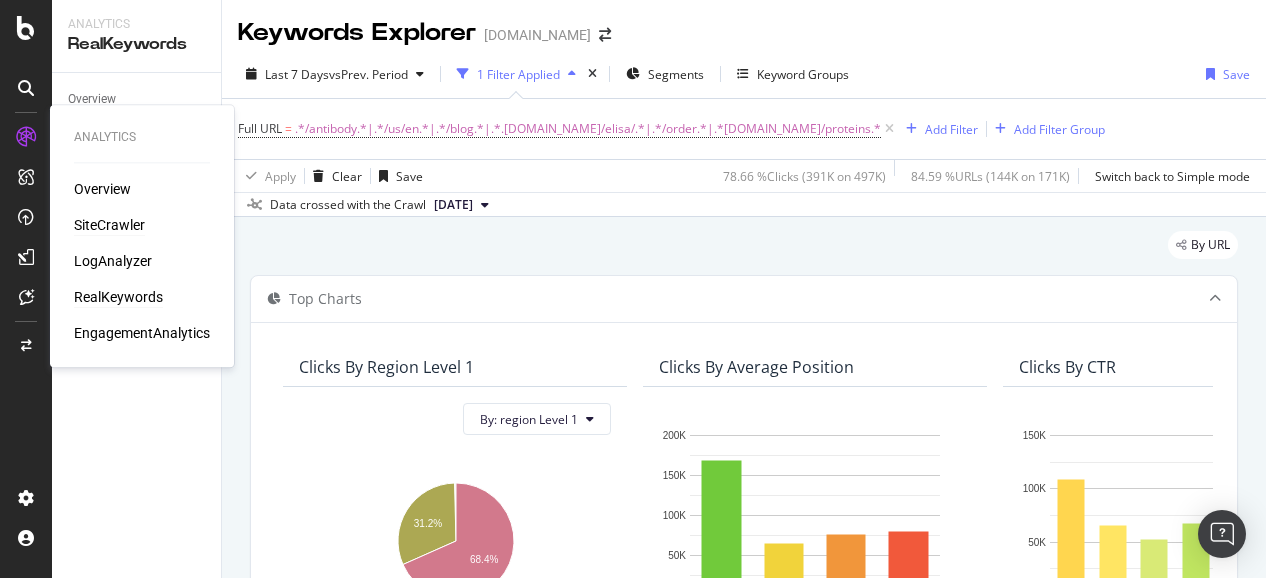 click on "SiteCrawler" at bounding box center (109, 225) 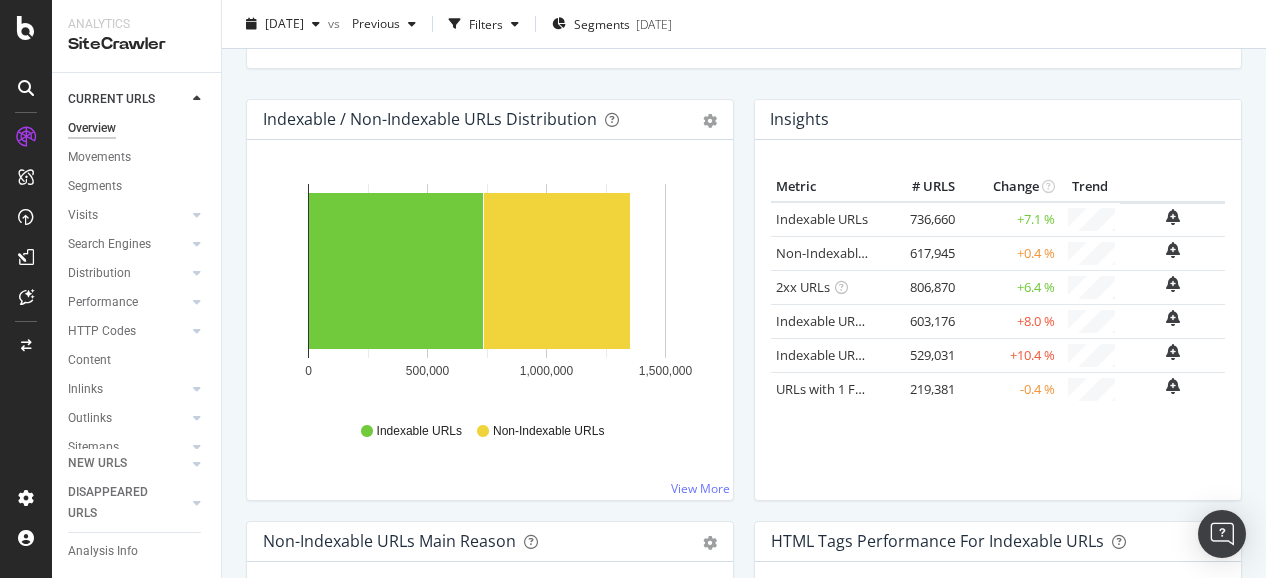 scroll, scrollTop: 0, scrollLeft: 0, axis: both 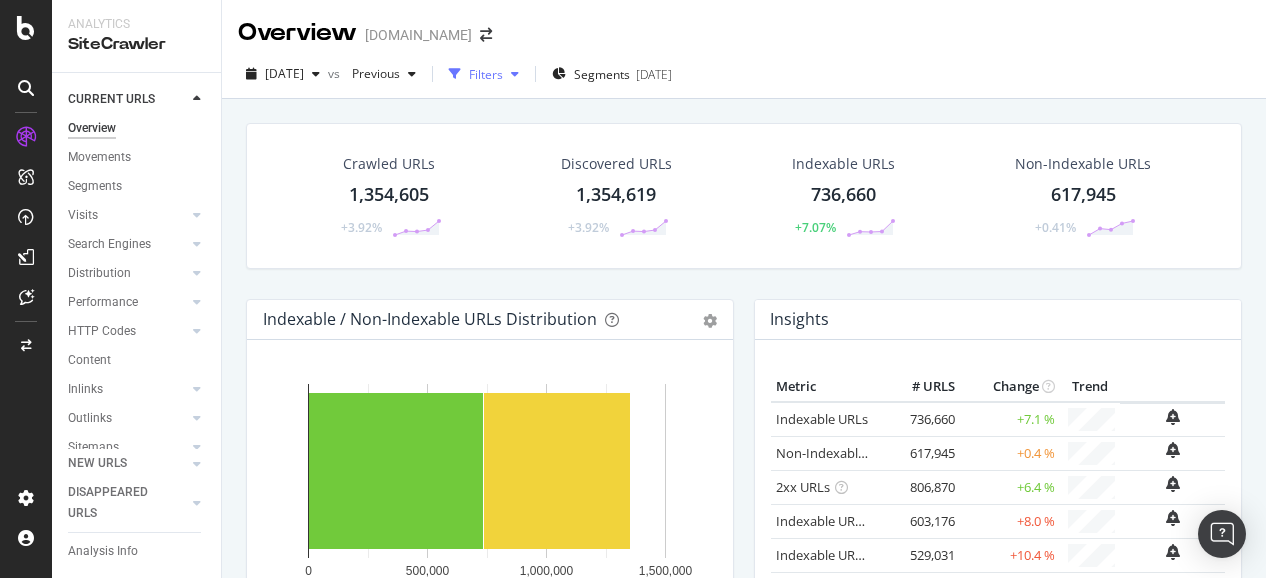 click at bounding box center (455, 74) 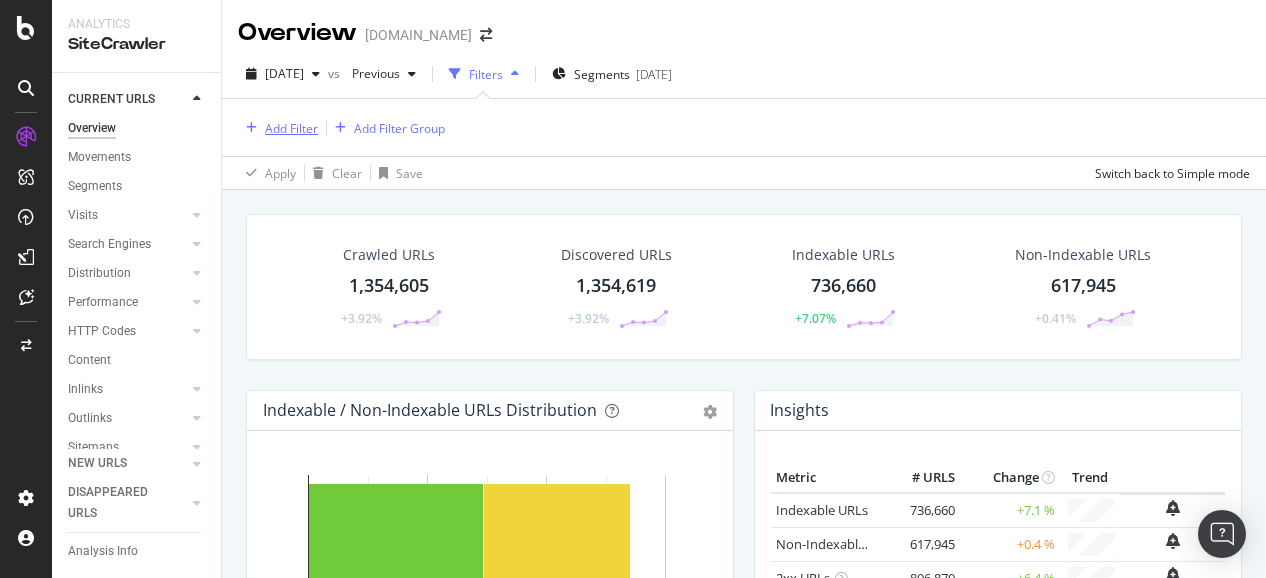 click on "Add Filter" at bounding box center [278, 128] 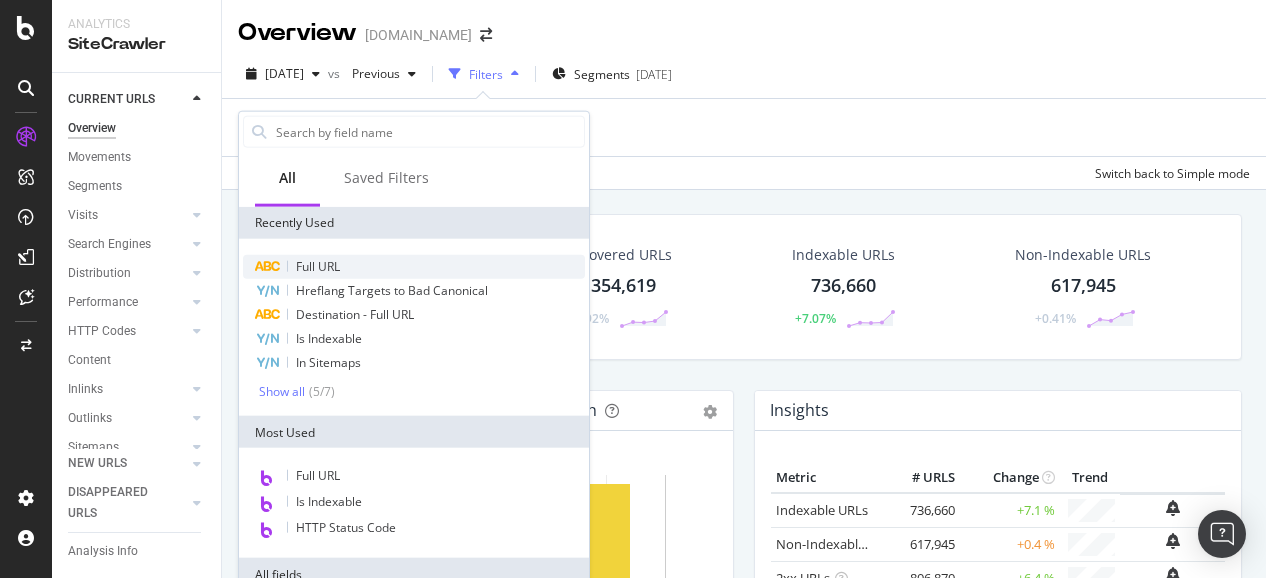 click on "Full URL" at bounding box center (318, 266) 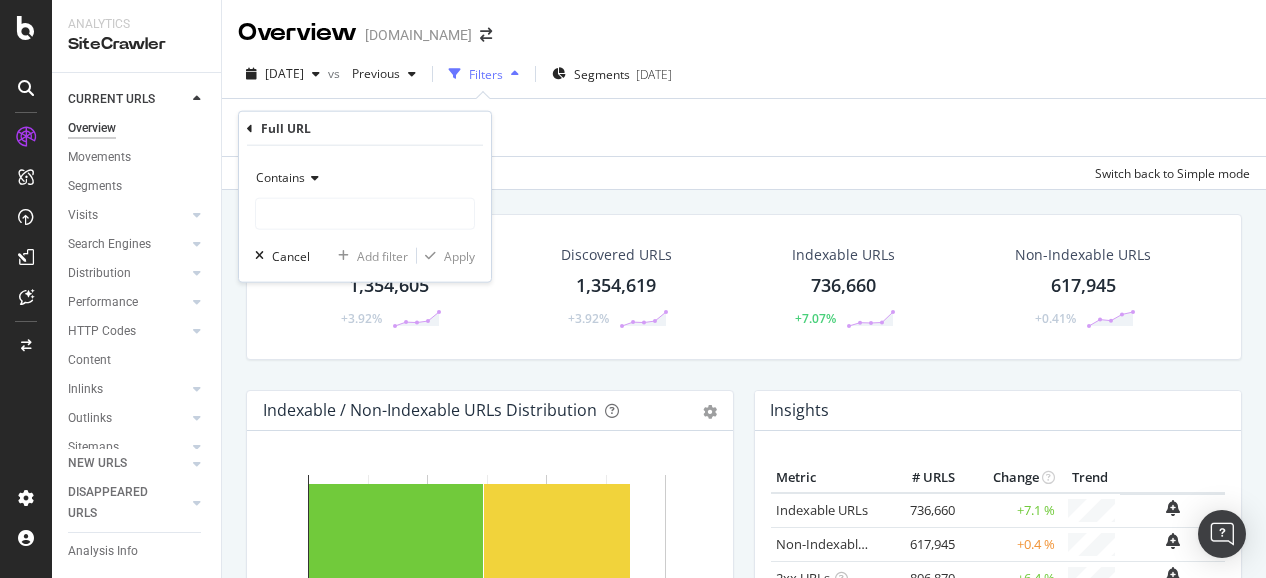 click on "Contains" at bounding box center [365, 178] 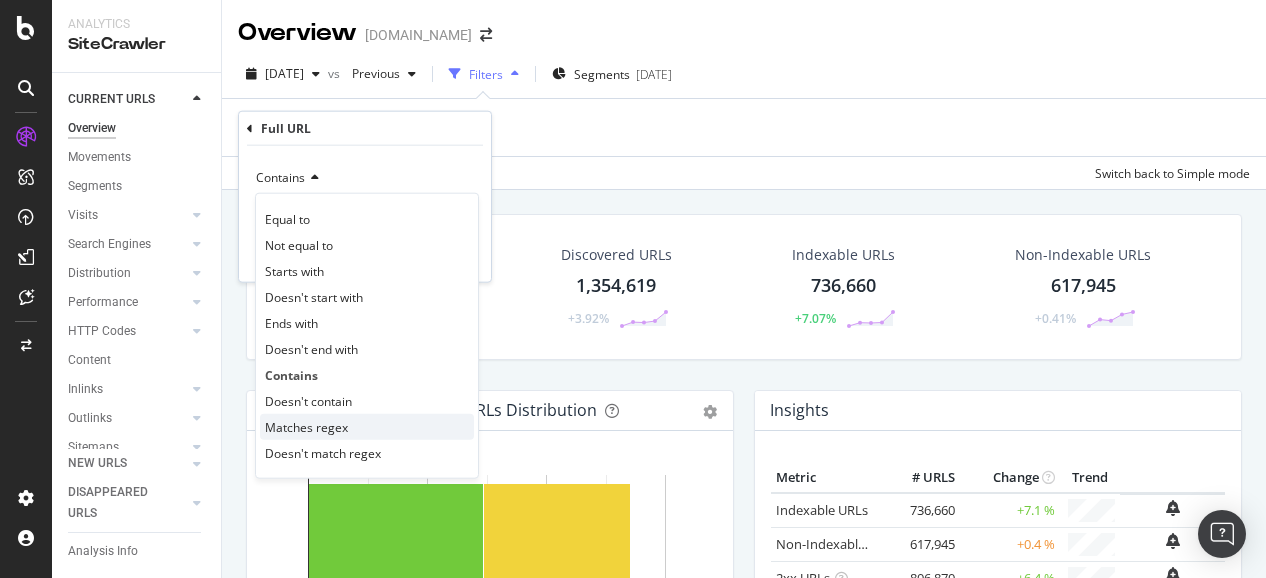click on "Matches regex" at bounding box center [367, 427] 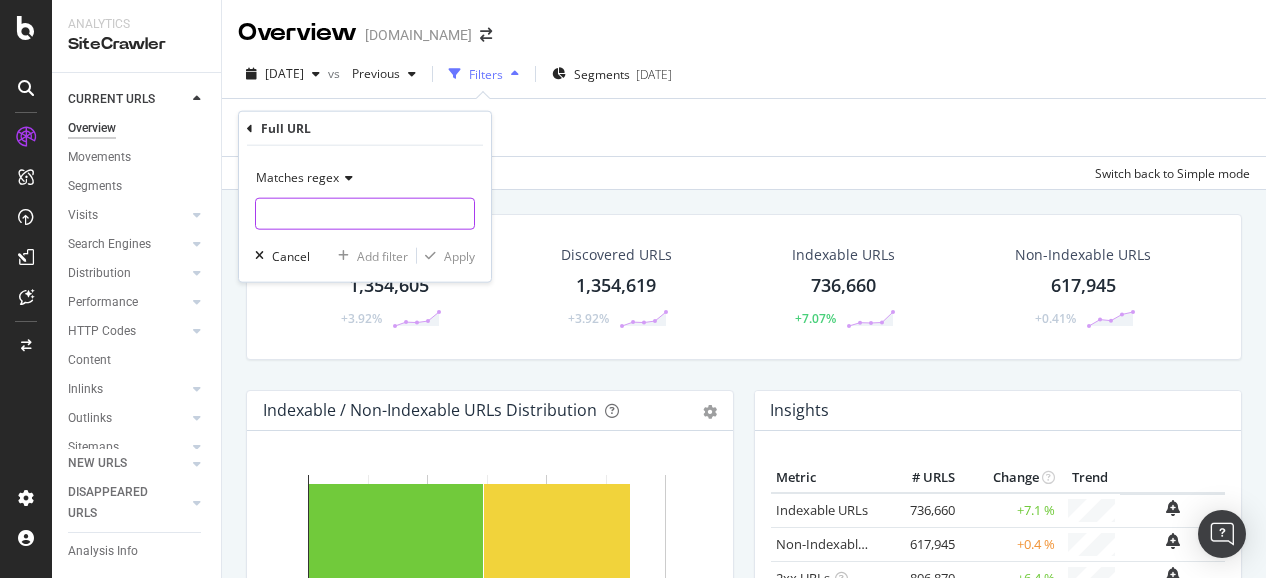 click at bounding box center (365, 214) 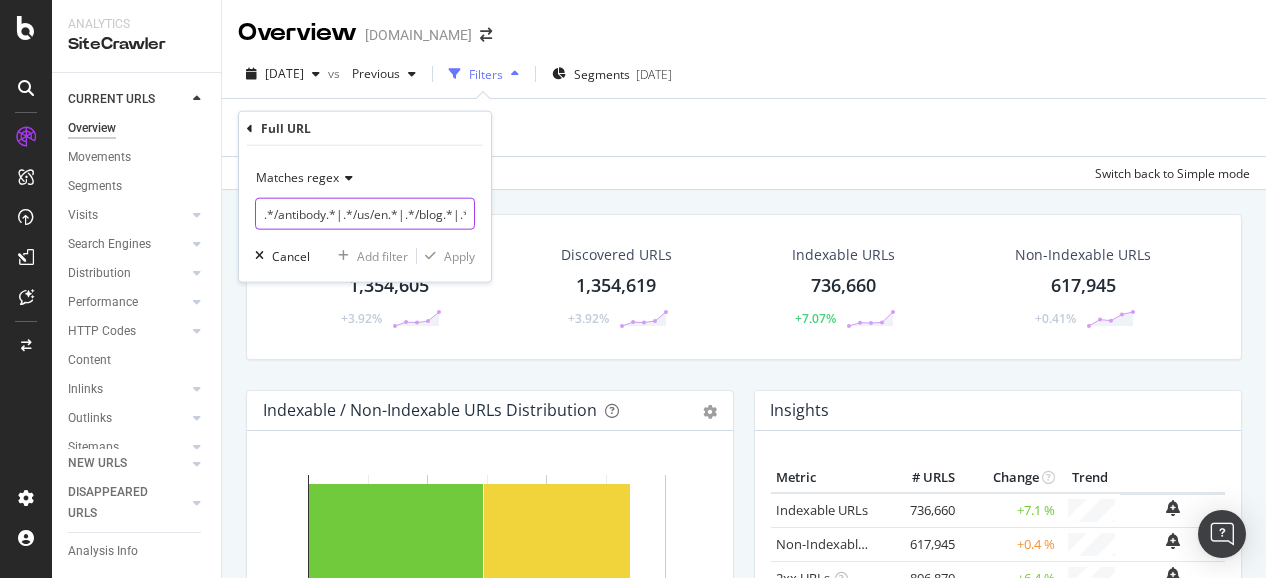 drag, startPoint x: 342, startPoint y: 218, endPoint x: 376, endPoint y: 223, distance: 34.36568 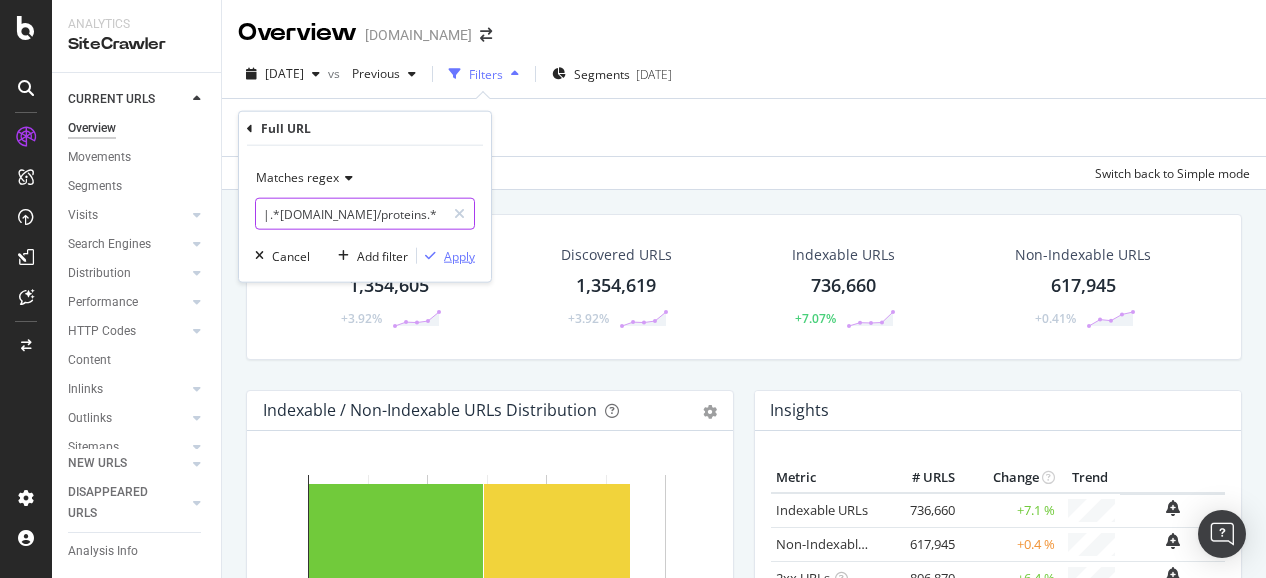type on ".*/antibody.*|.*/us/en.*|.*/blog.*|.*.[DOMAIN_NAME]/elisa/.*|.*/order.*|.*[DOMAIN_NAME]/proteins.*" 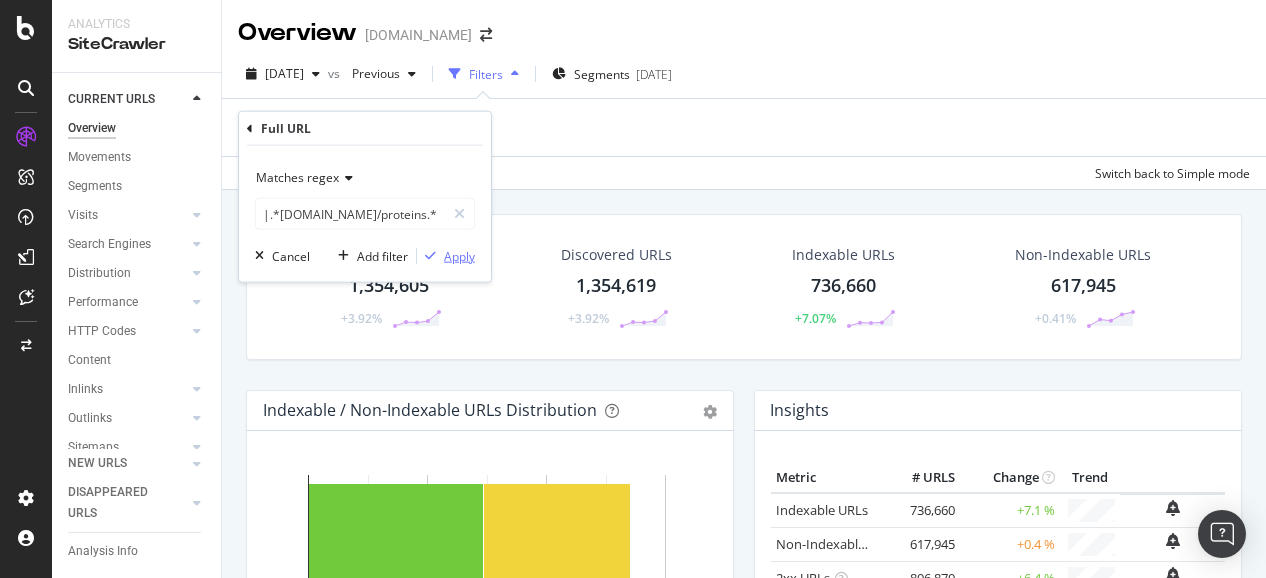 scroll, scrollTop: 0, scrollLeft: 0, axis: both 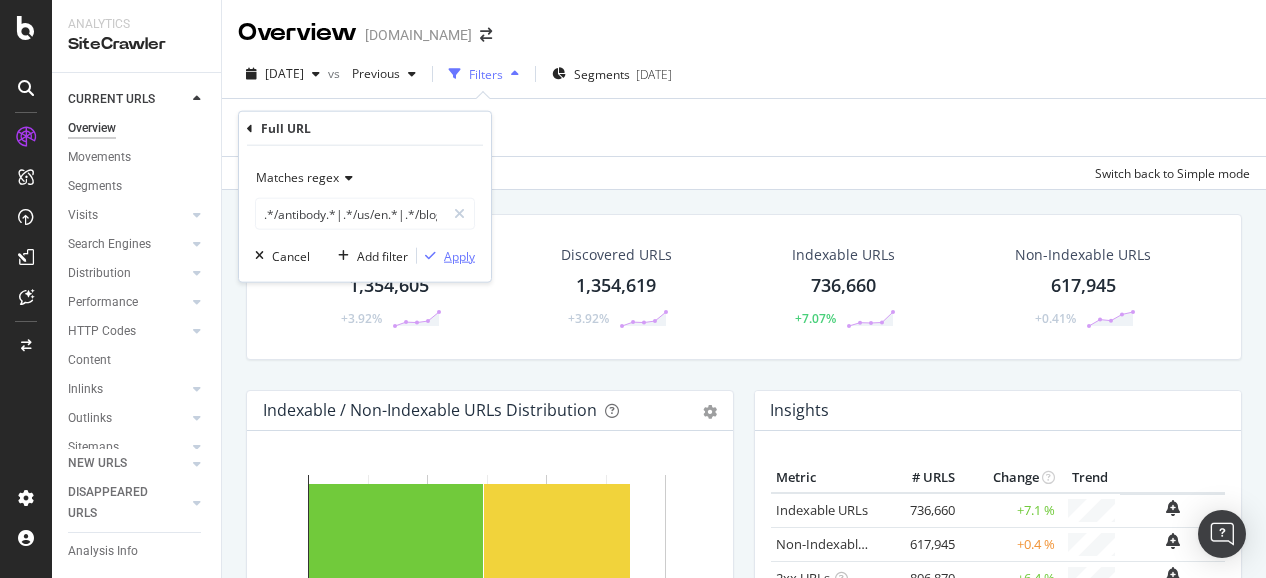 click on "Apply" at bounding box center [459, 255] 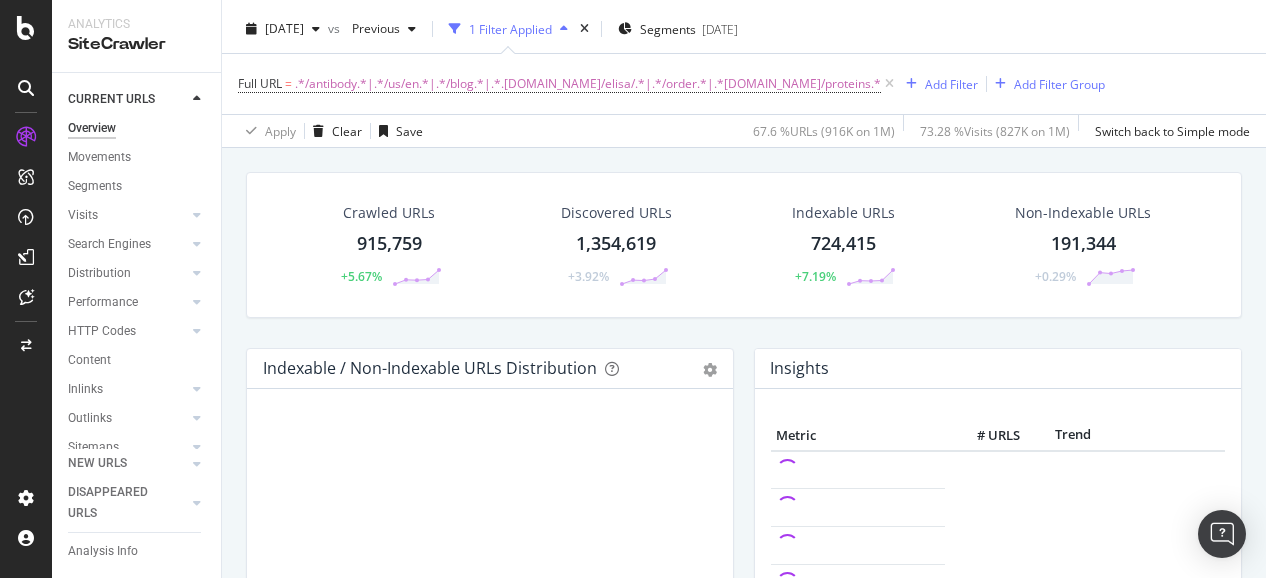 scroll, scrollTop: 0, scrollLeft: 0, axis: both 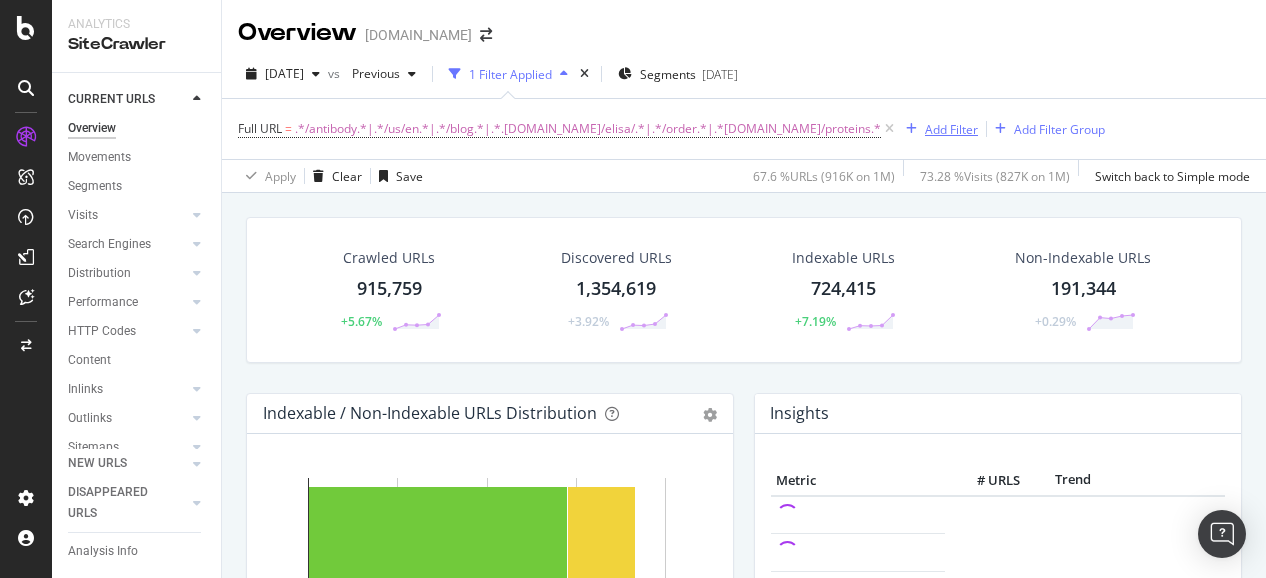 click on "Add Filter" at bounding box center (951, 129) 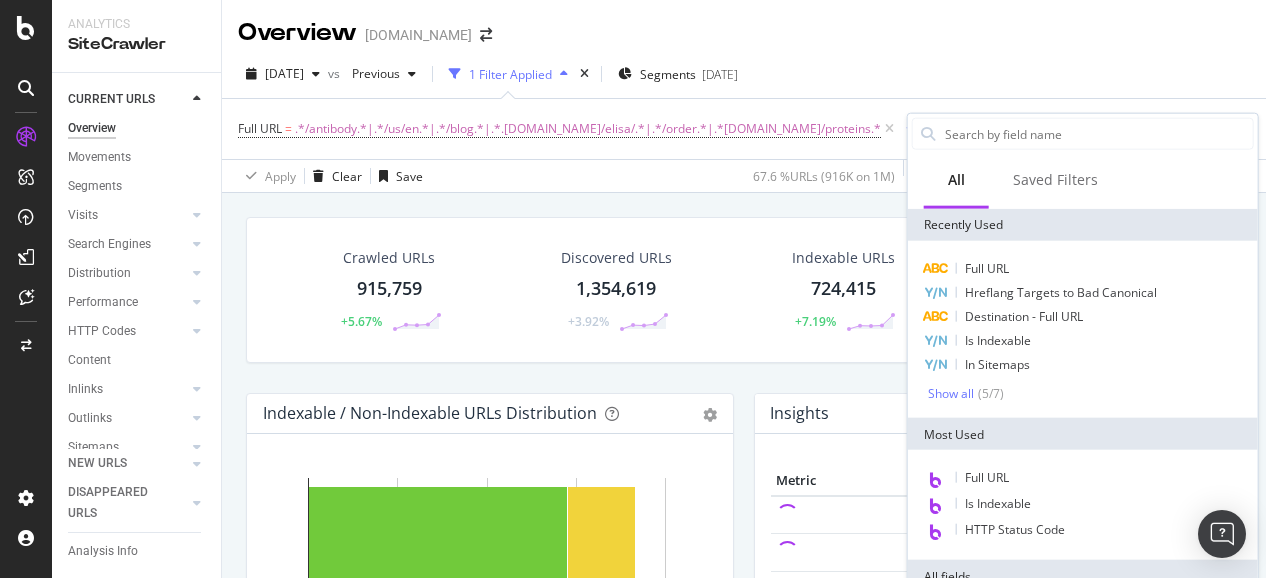 click on "[DATE] vs Previous 1 Filter Applied Segments [DATE]" at bounding box center (744, 78) 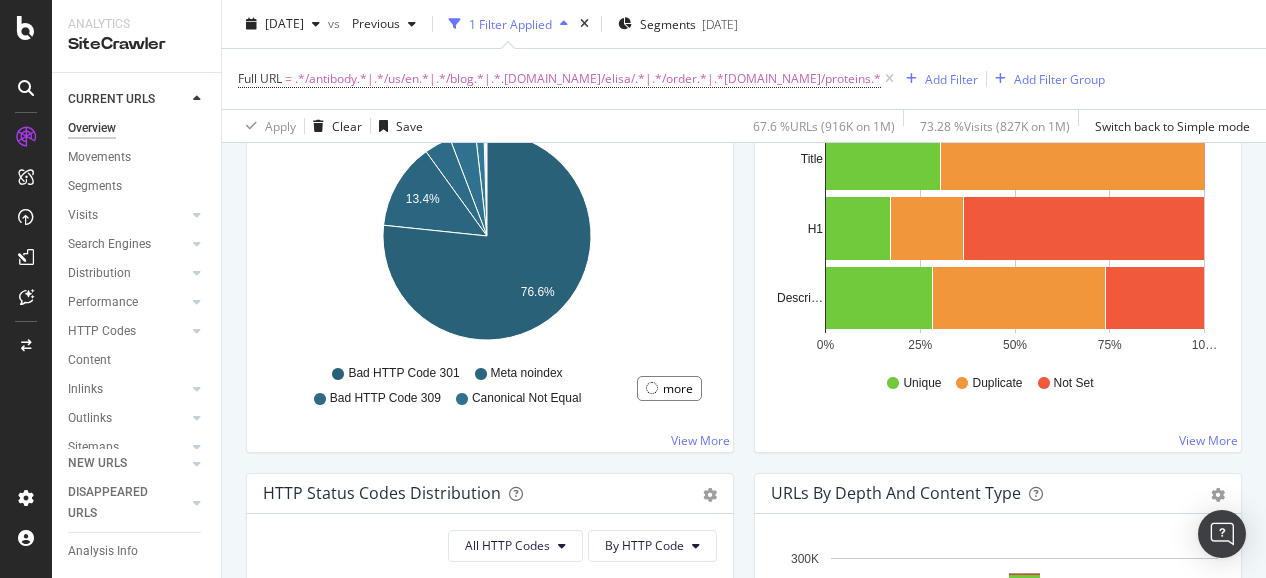 scroll, scrollTop: 1000, scrollLeft: 0, axis: vertical 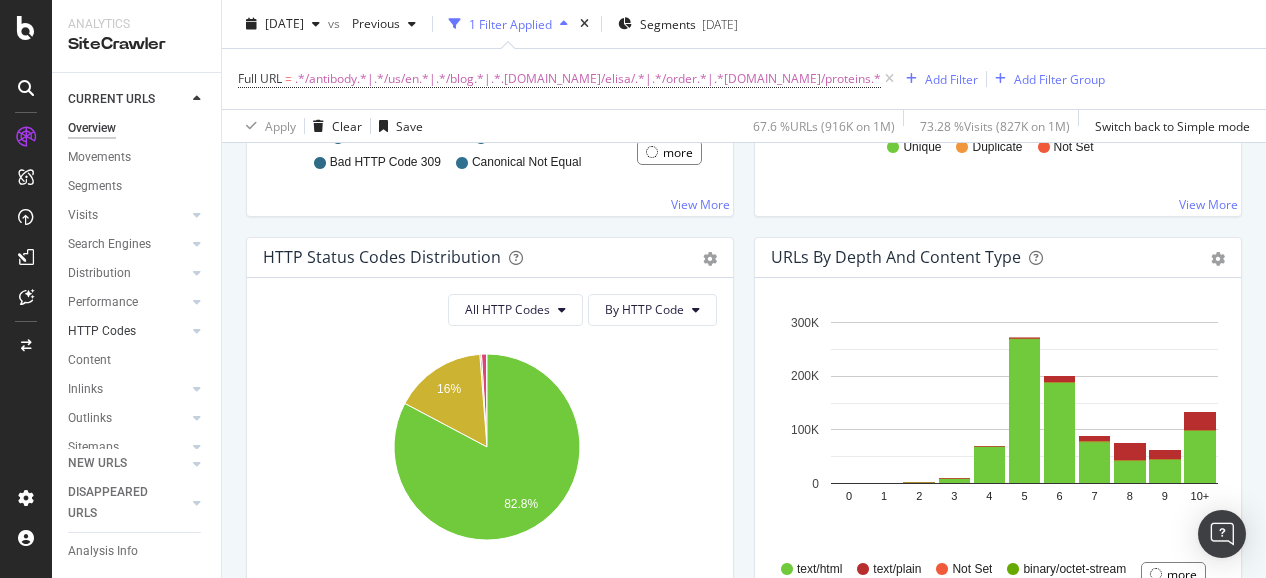 click on "HTTP Codes" at bounding box center [127, 331] 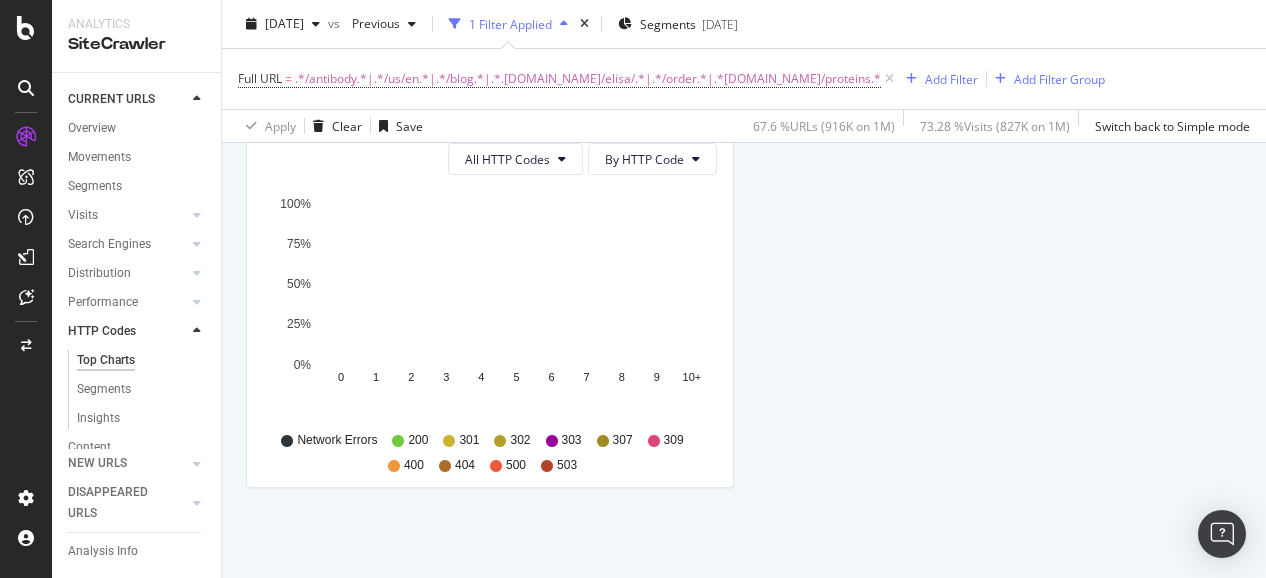 scroll, scrollTop: 698, scrollLeft: 0, axis: vertical 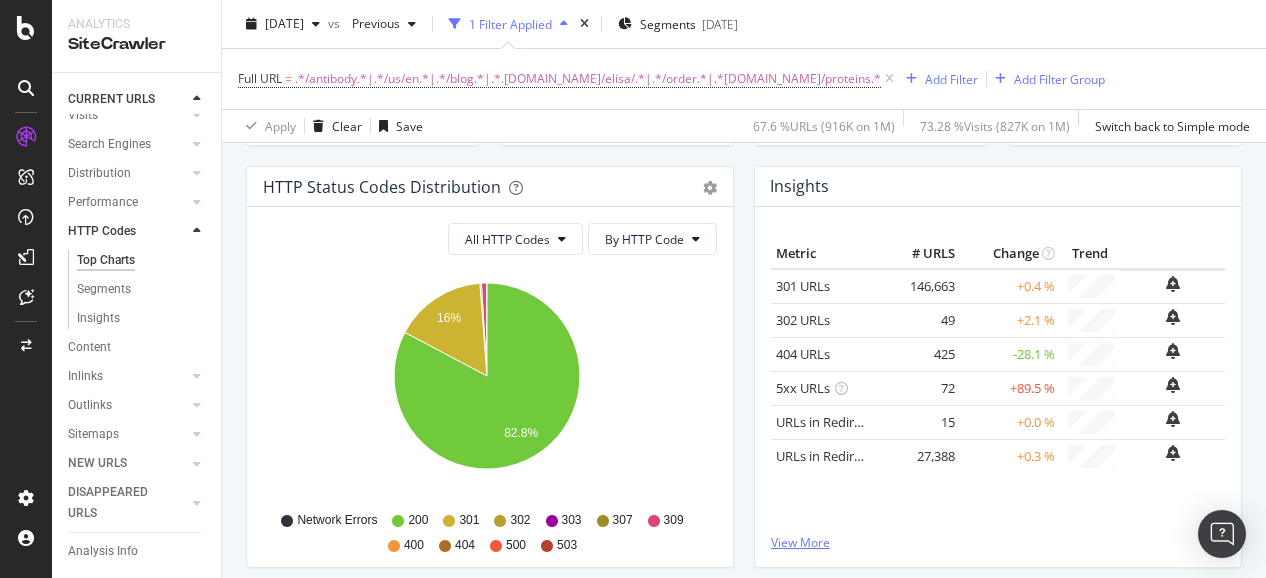 click on "View More" at bounding box center [998, 542] 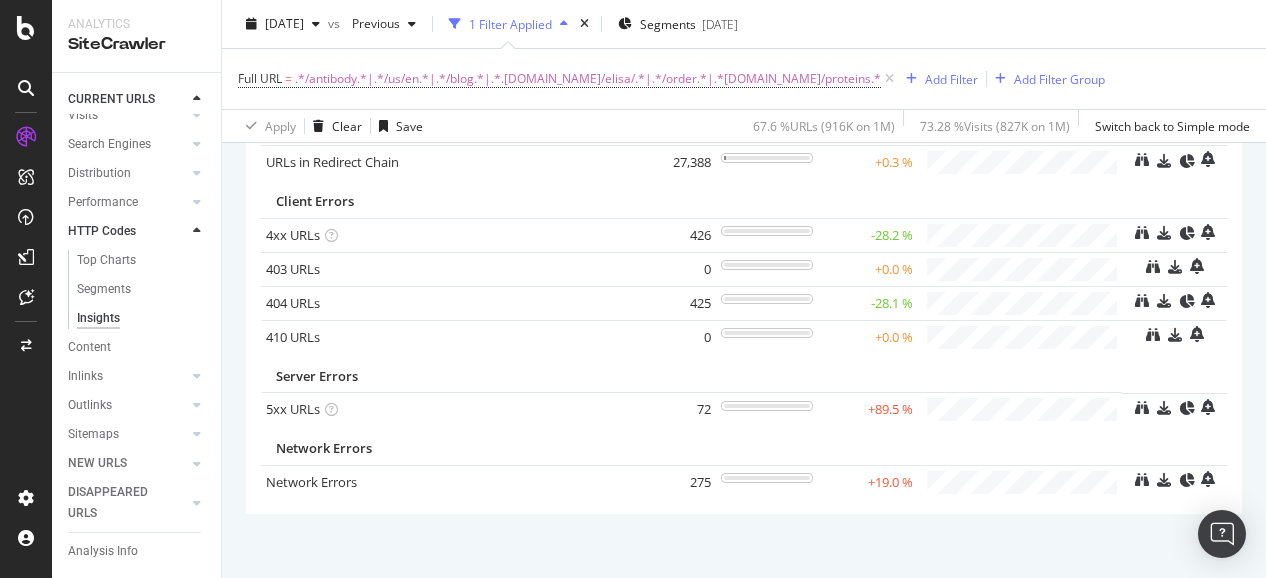 scroll, scrollTop: 0, scrollLeft: 0, axis: both 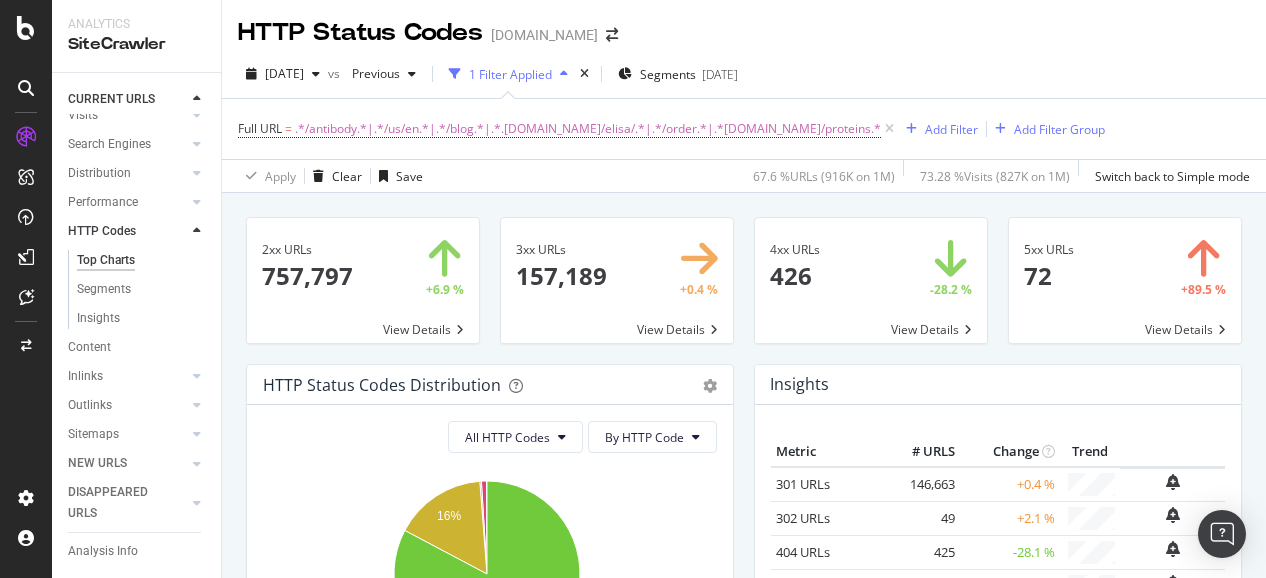 click at bounding box center (617, 280) 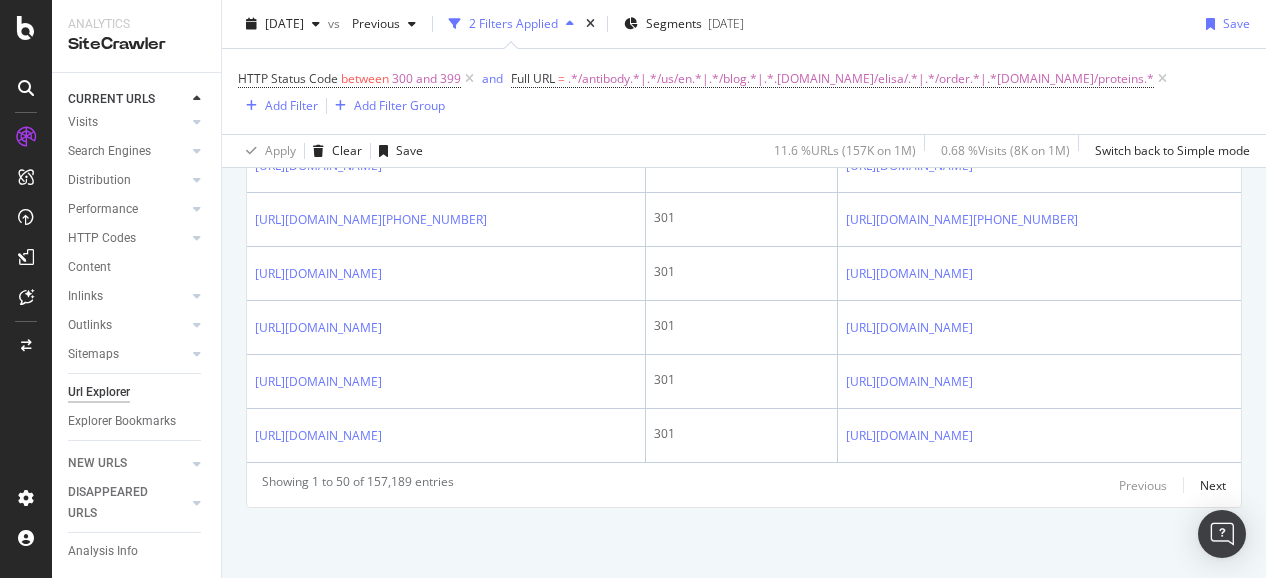 scroll, scrollTop: 3100, scrollLeft: 0, axis: vertical 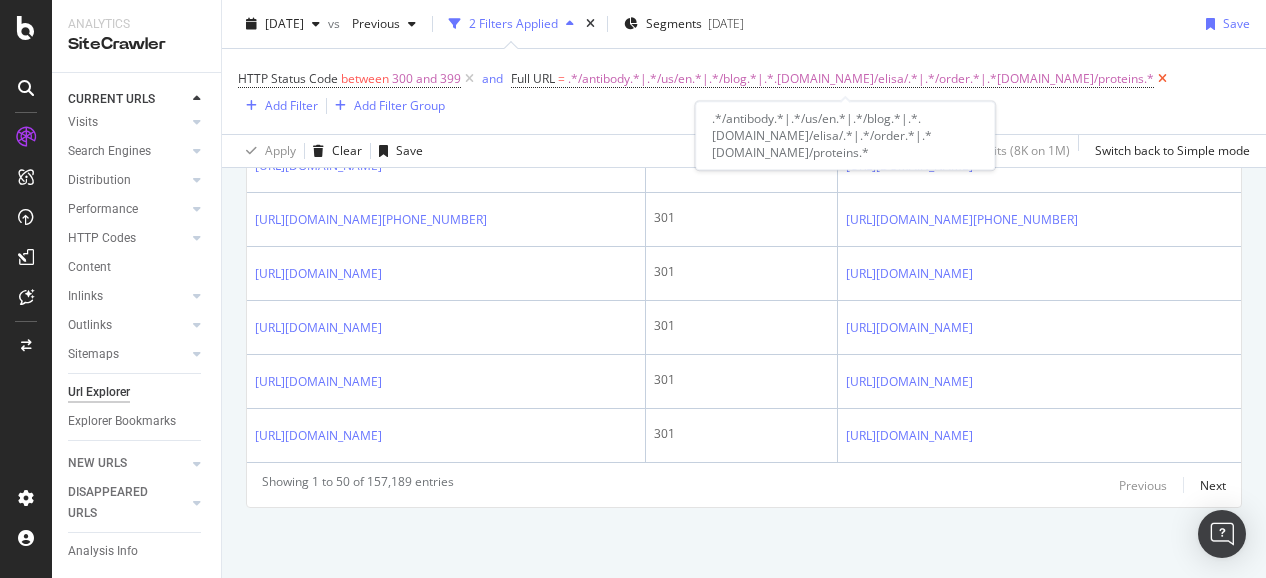 click at bounding box center (1162, 79) 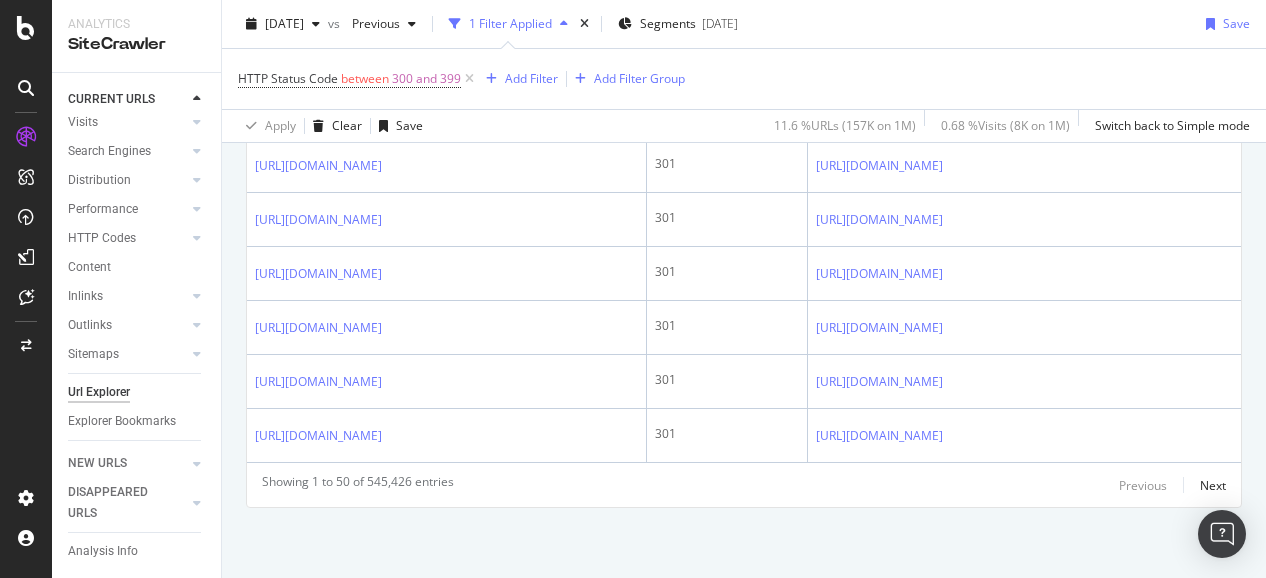 scroll, scrollTop: 3074, scrollLeft: 0, axis: vertical 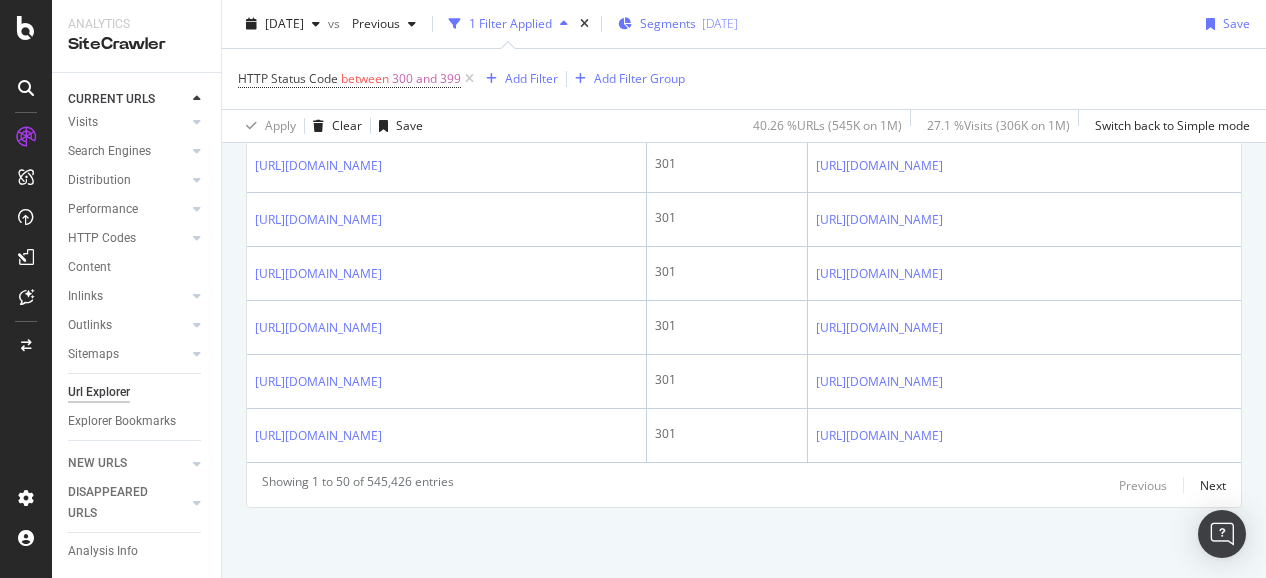click on "Segments" at bounding box center (668, 23) 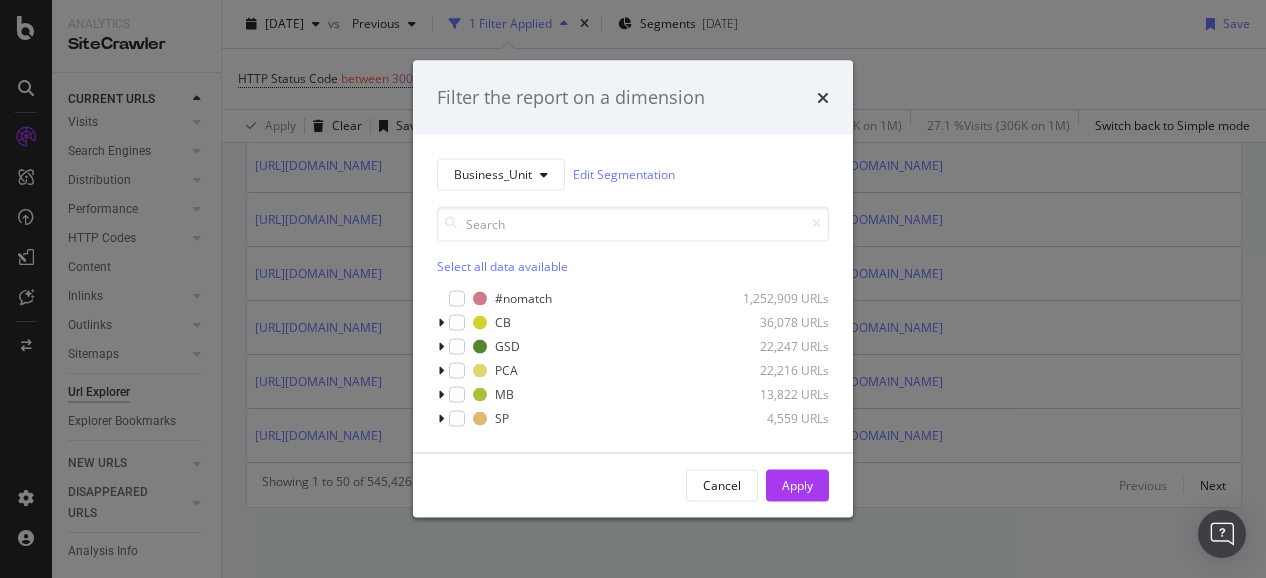 click on "Select all data available" at bounding box center (633, 265) 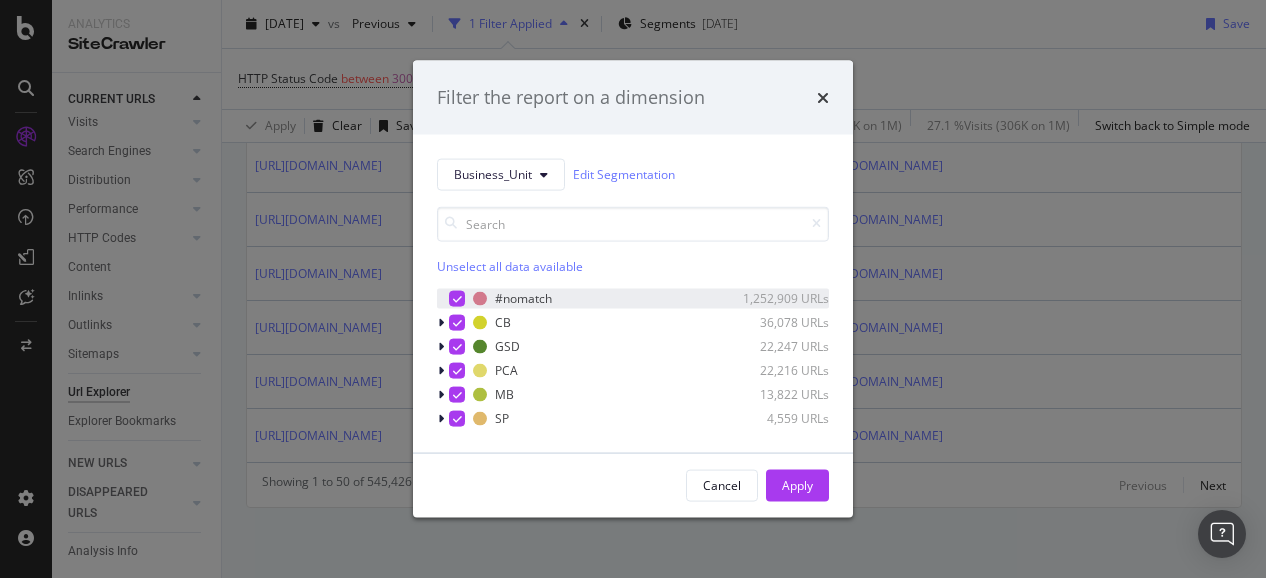 click at bounding box center (457, 298) 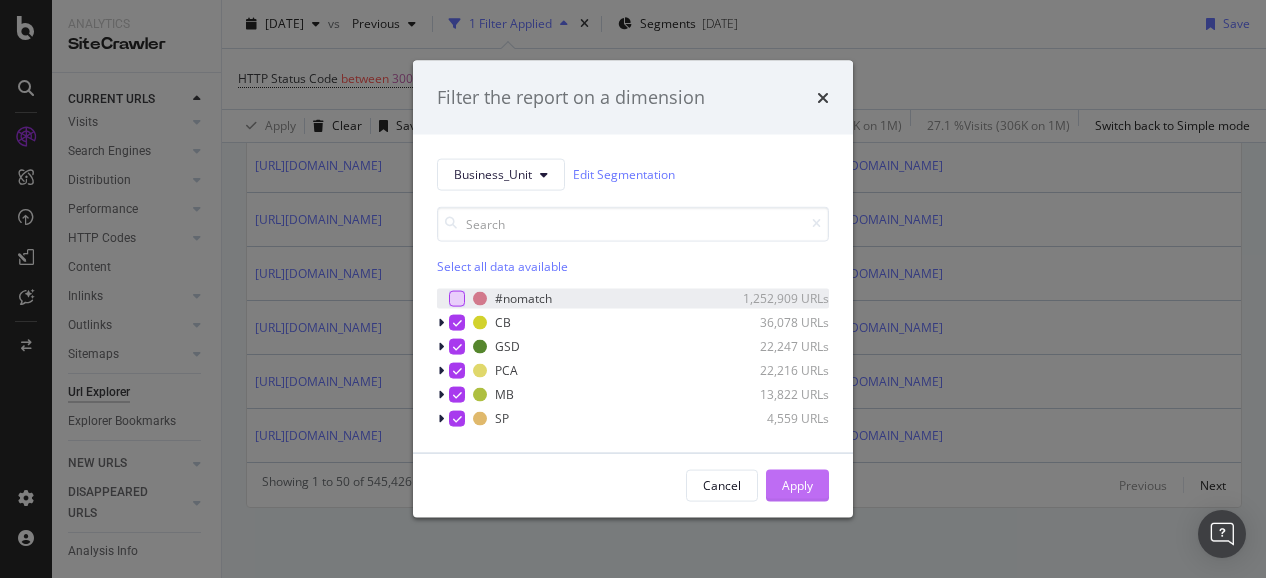 click on "Apply" at bounding box center [797, 485] 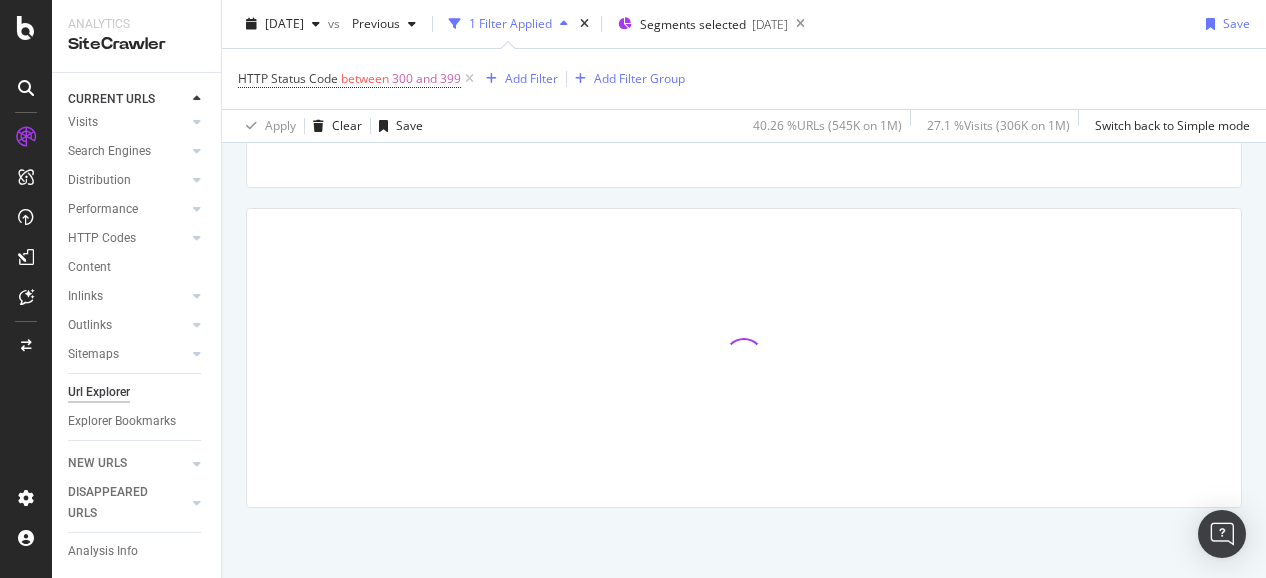scroll, scrollTop: 290, scrollLeft: 0, axis: vertical 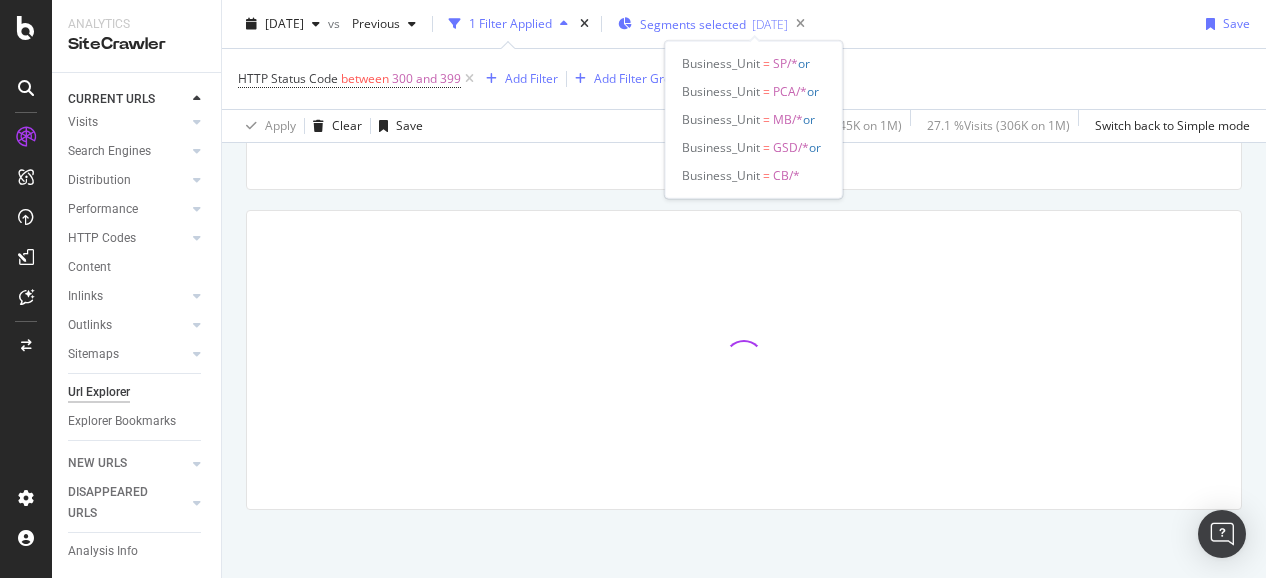 click on "Segments selected" at bounding box center [693, 24] 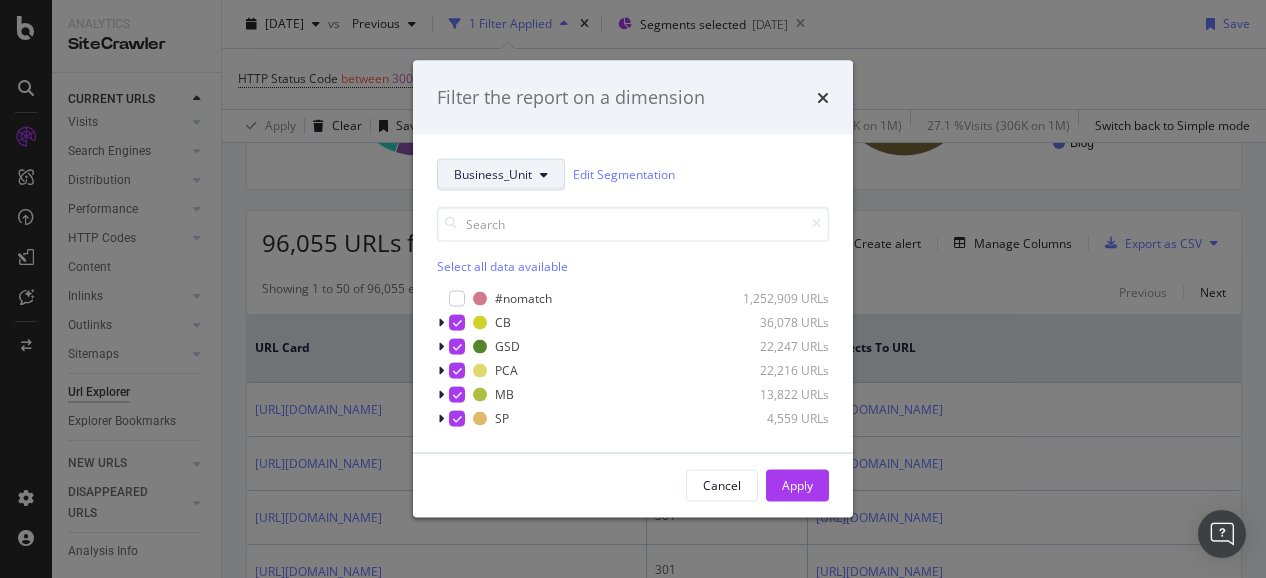 click on "Business_Unit" at bounding box center (501, 174) 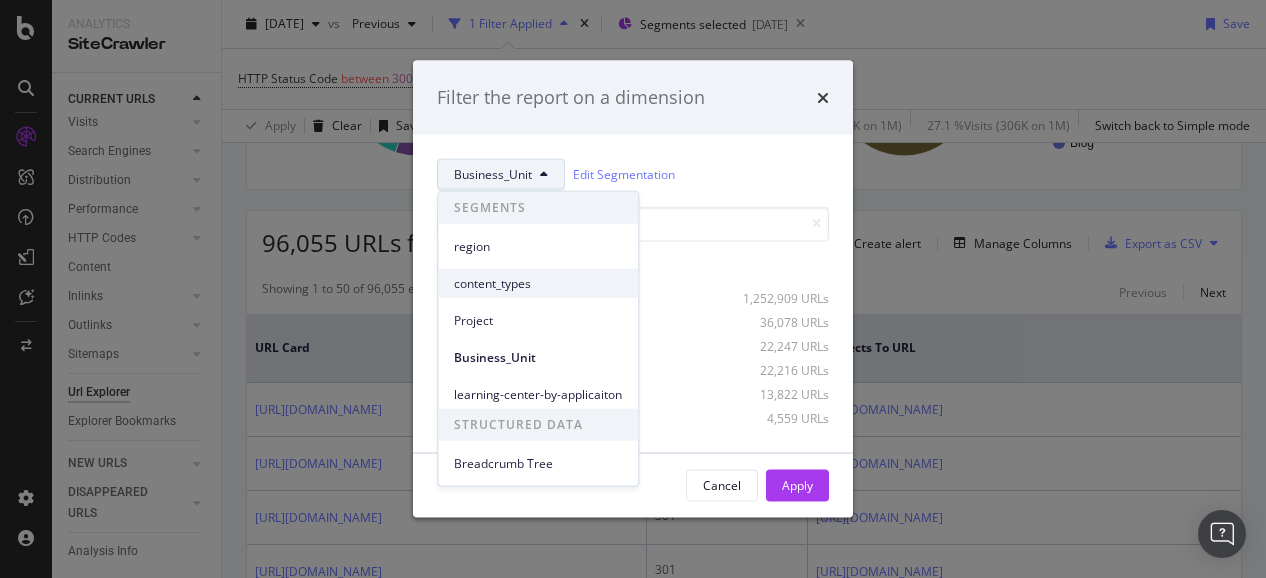 click on "content_types" at bounding box center [538, 283] 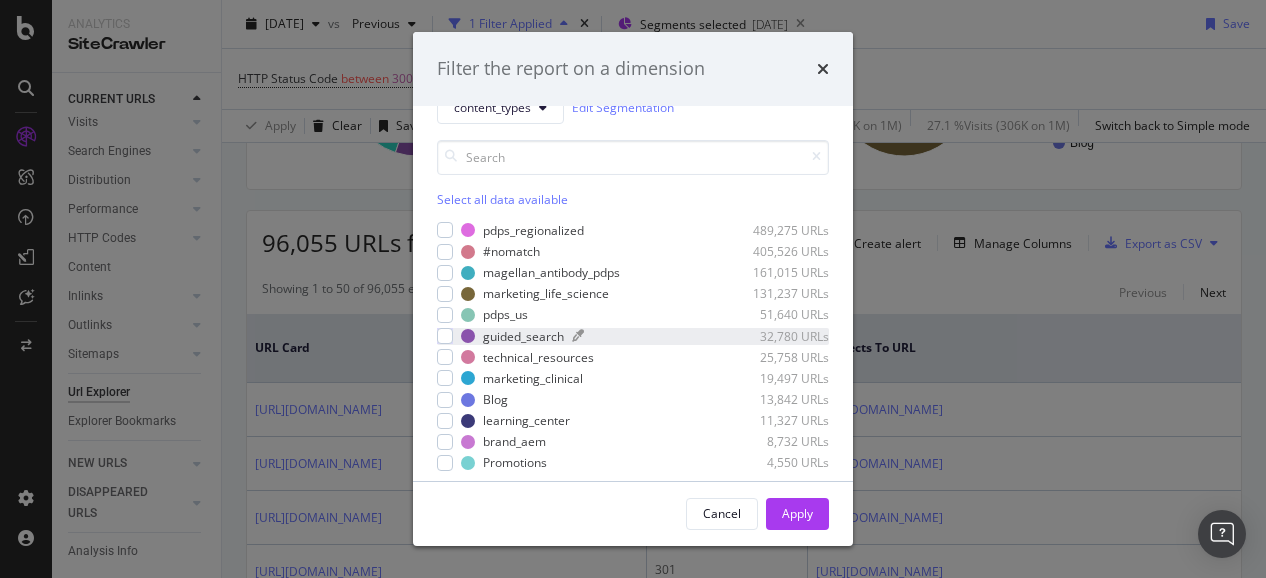 scroll, scrollTop: 52, scrollLeft: 0, axis: vertical 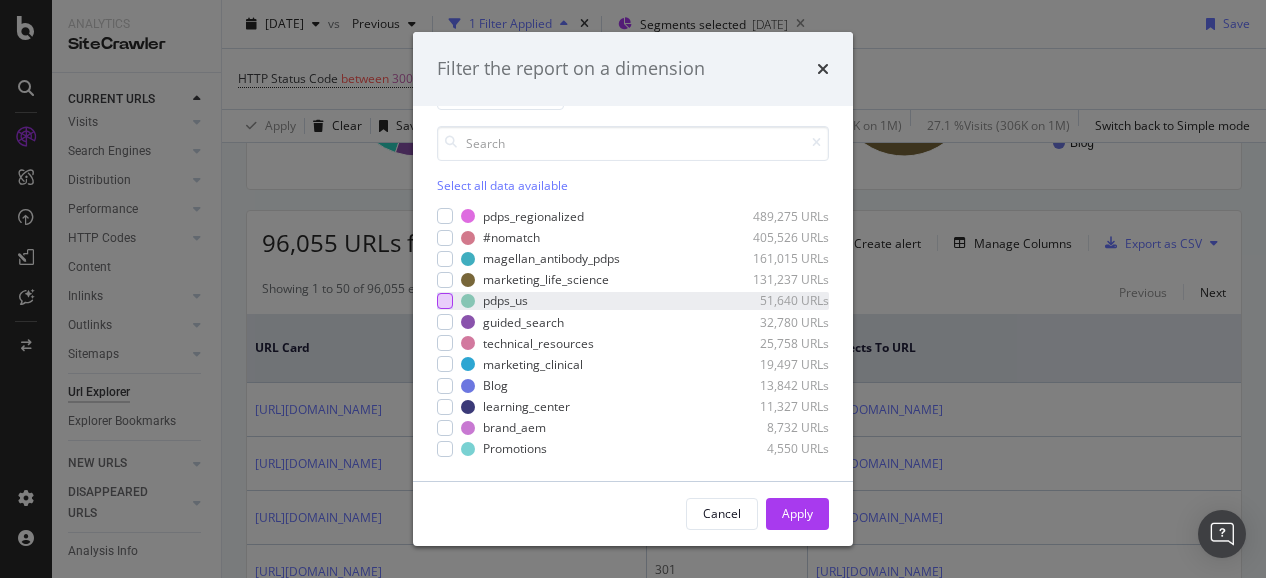 click at bounding box center (445, 301) 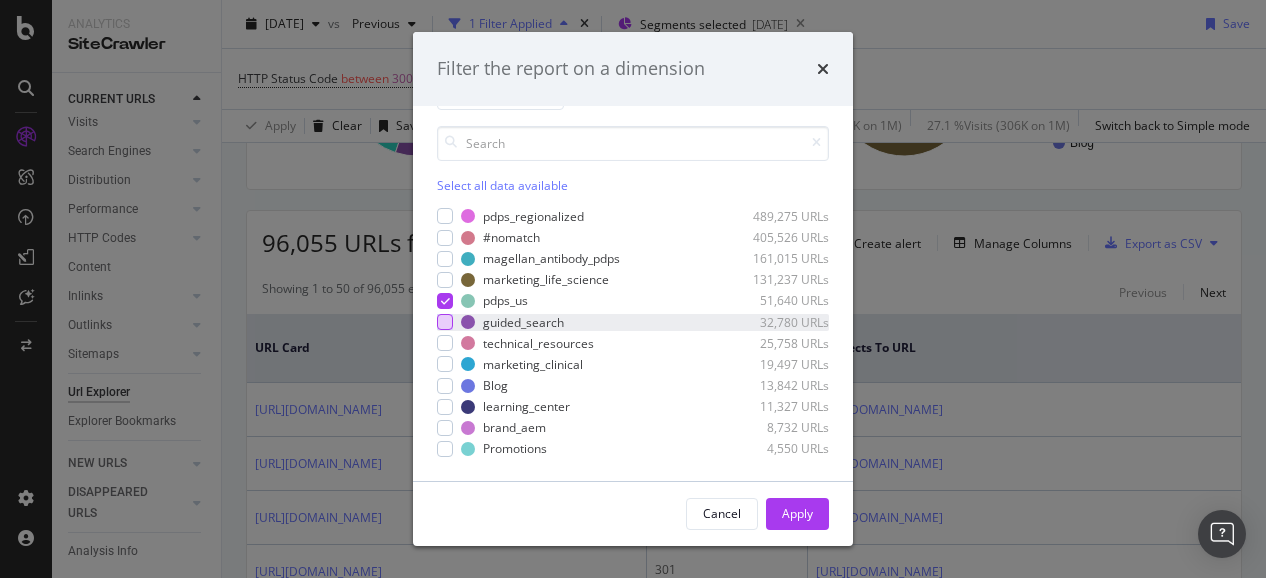 click at bounding box center [445, 322] 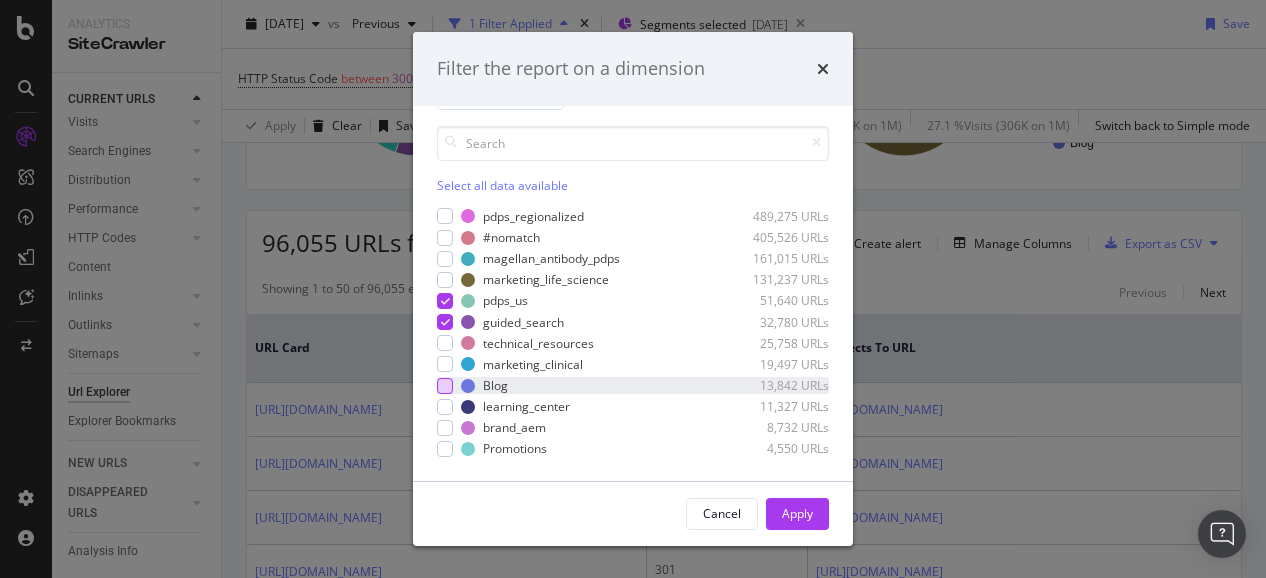 click at bounding box center [445, 386] 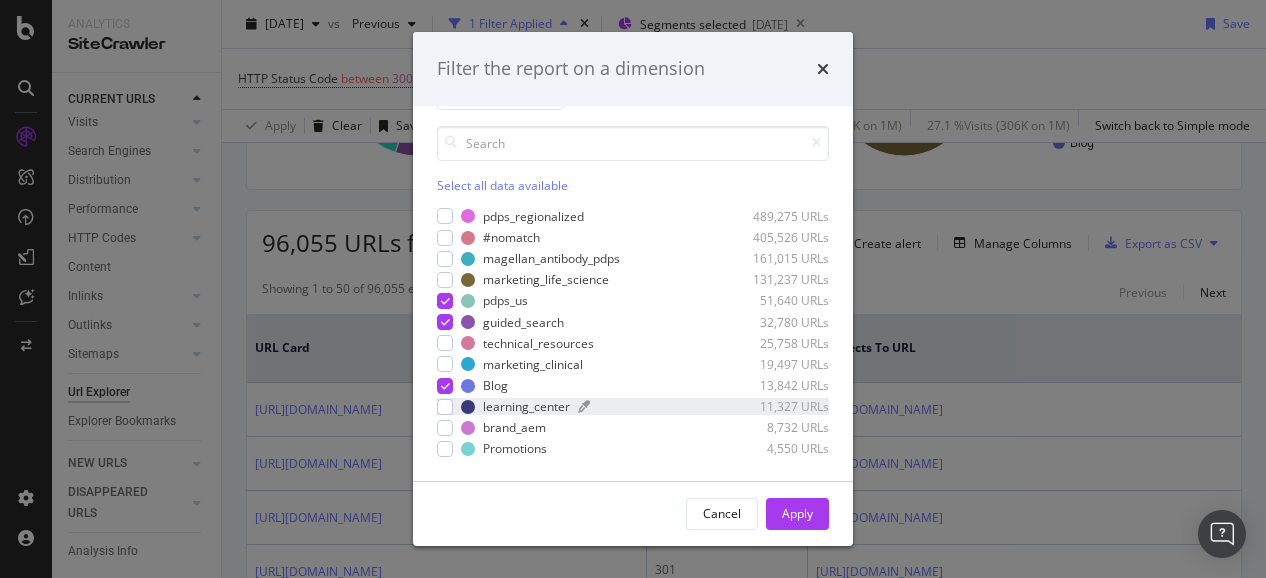 scroll, scrollTop: 0, scrollLeft: 0, axis: both 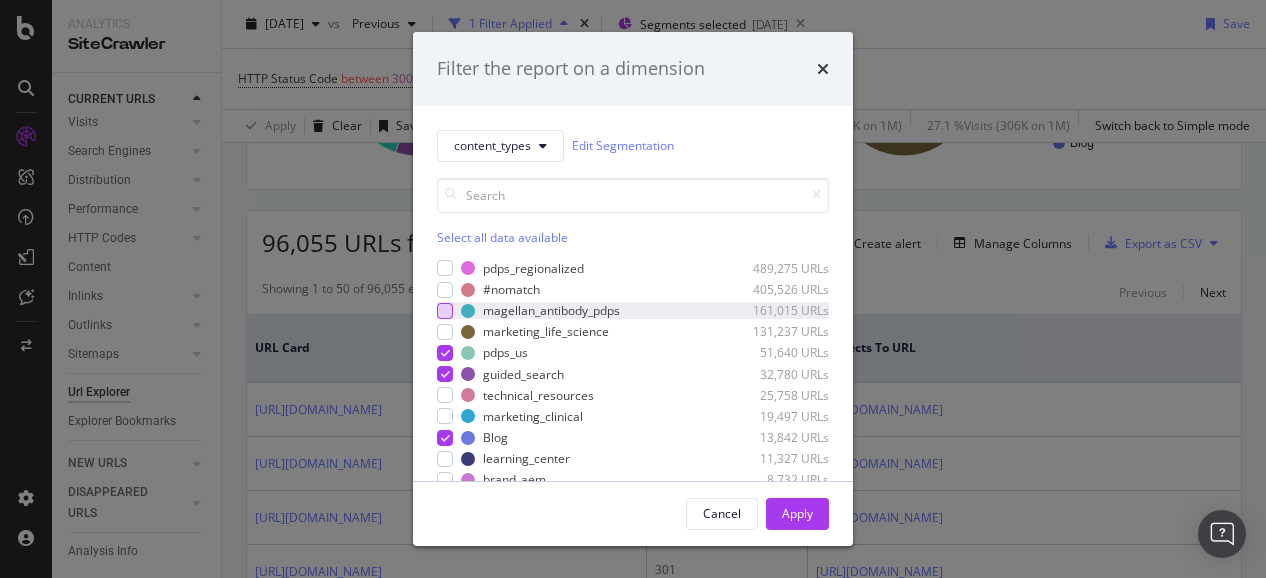 click at bounding box center (445, 311) 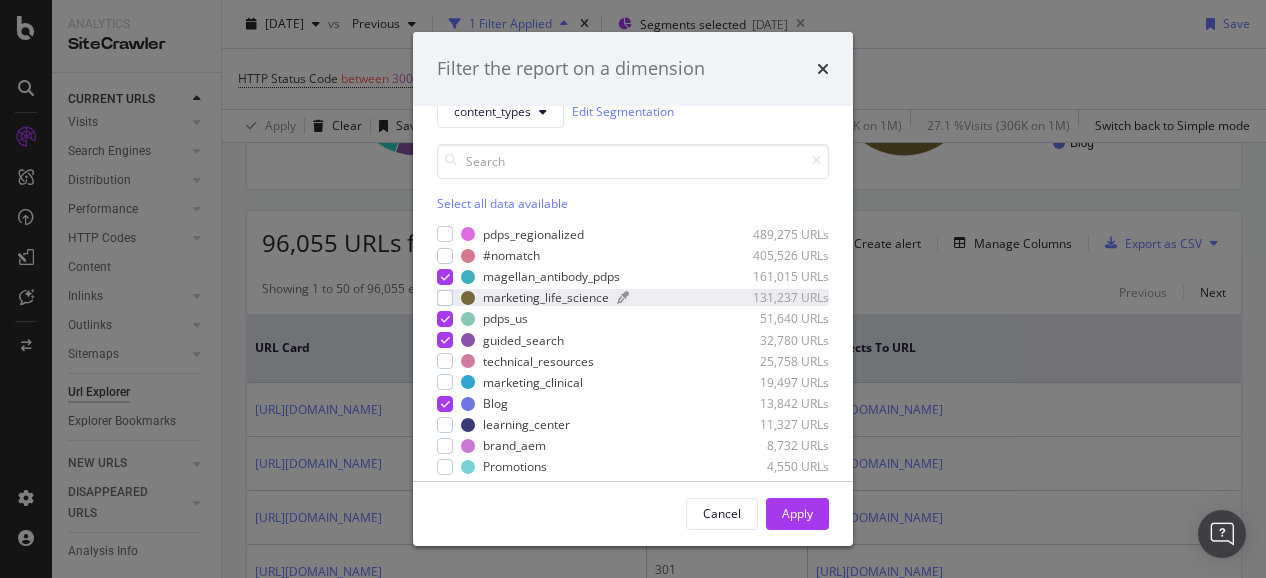 scroll, scrollTop: 52, scrollLeft: 0, axis: vertical 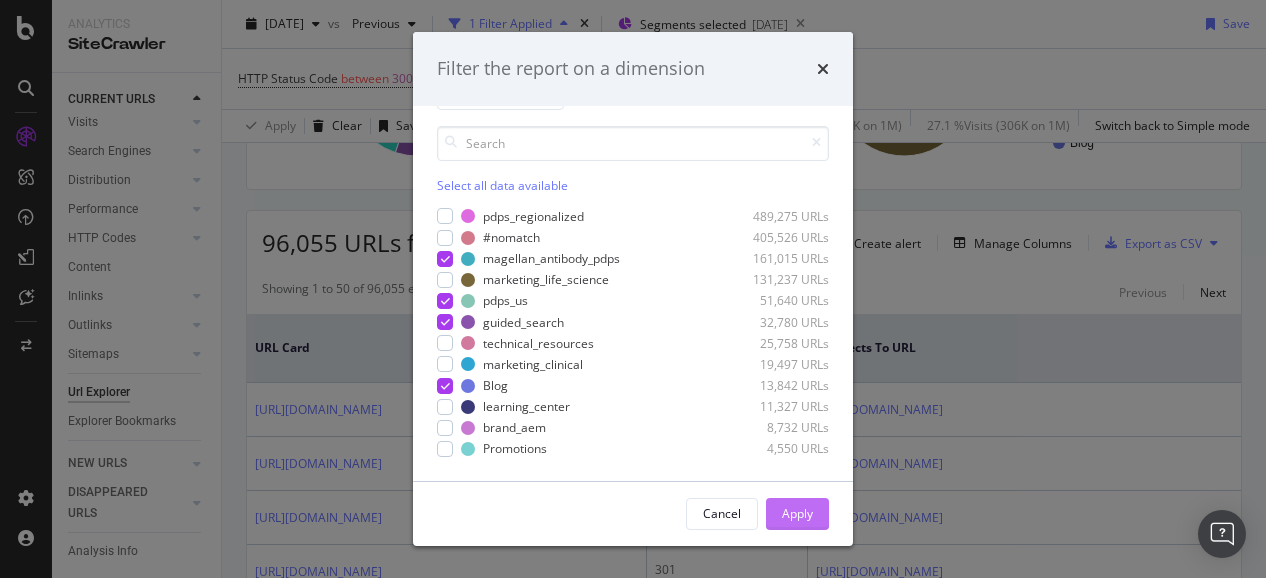 click on "Apply" at bounding box center [797, 513] 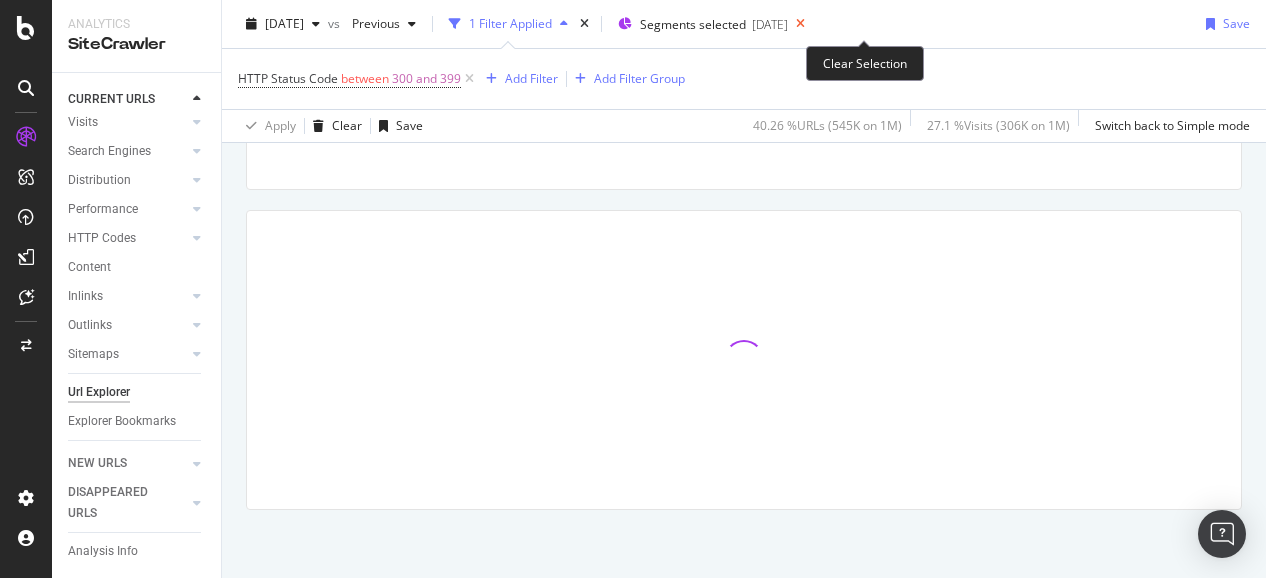 click at bounding box center (800, 24) 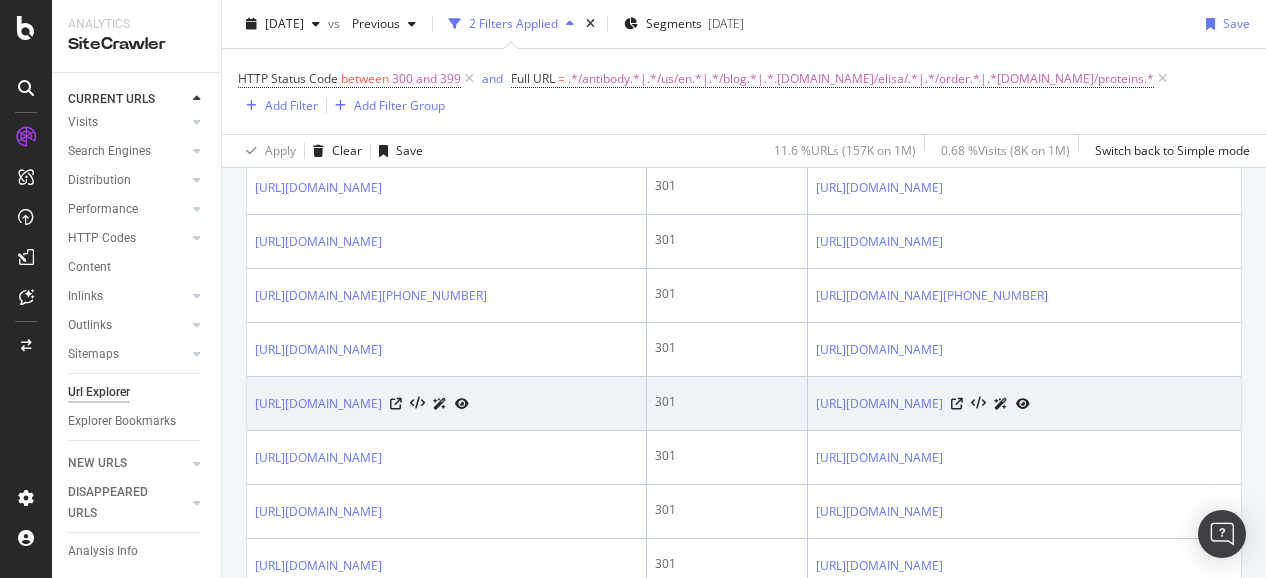 scroll, scrollTop: 715, scrollLeft: 0, axis: vertical 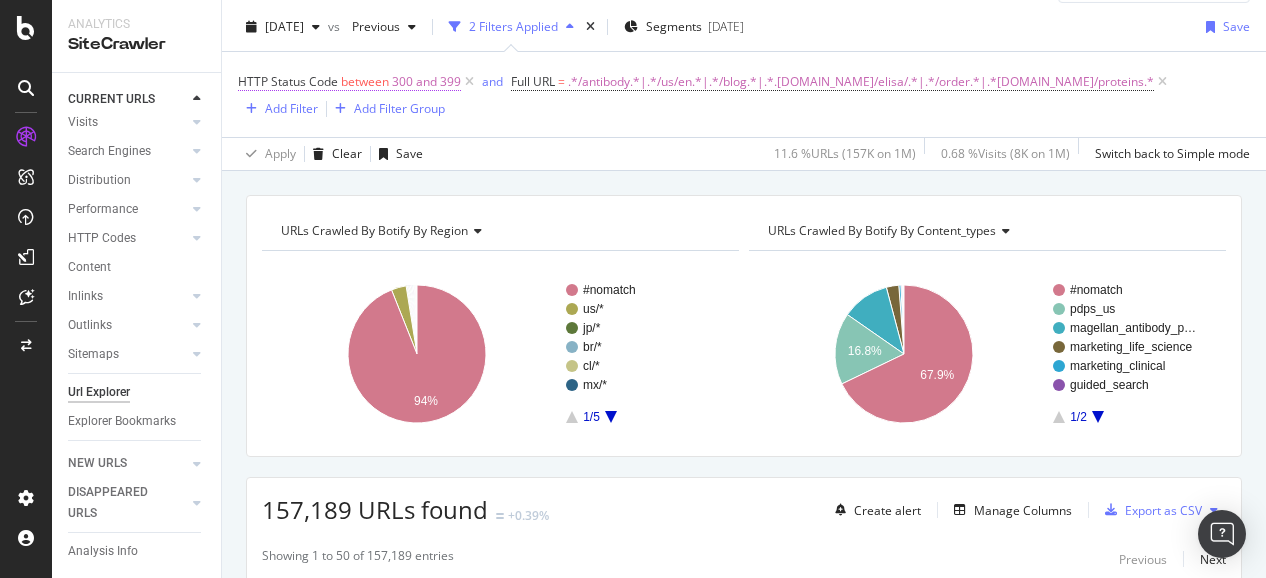 click on "HTTP Status Code" at bounding box center (288, 81) 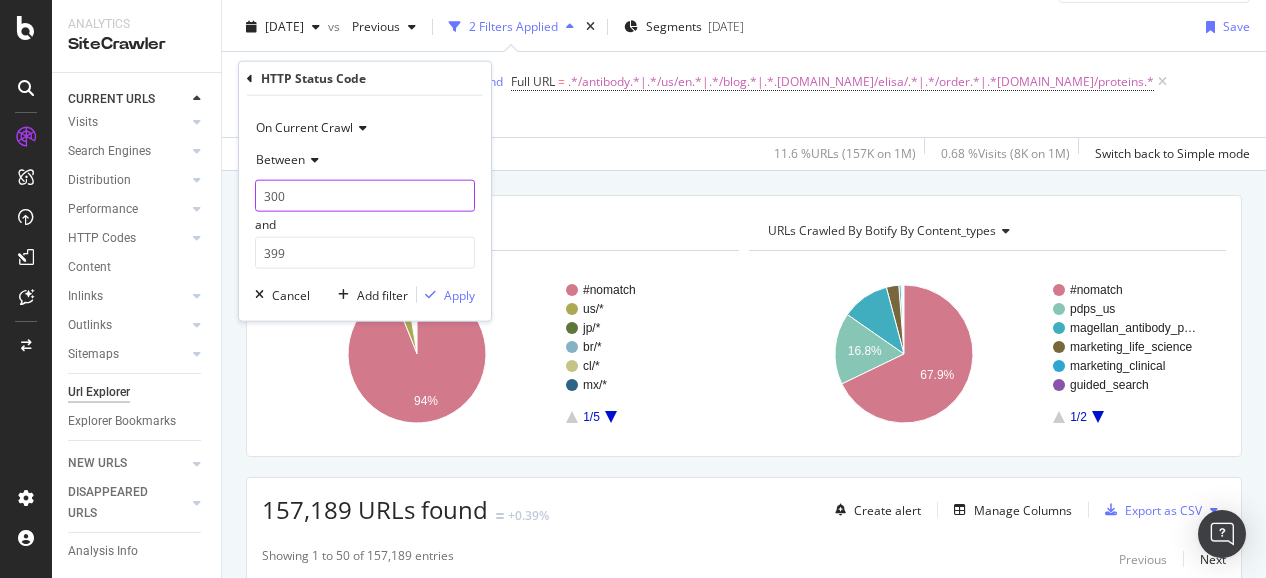 drag, startPoint x: 335, startPoint y: 199, endPoint x: 248, endPoint y: 193, distance: 87.20665 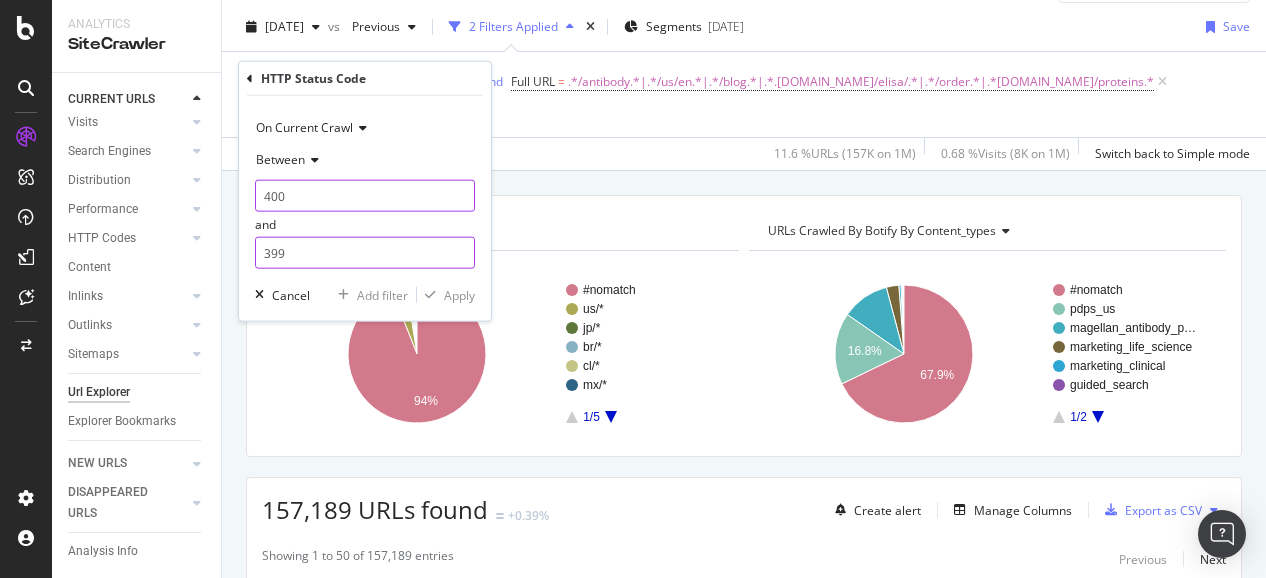 type on "400" 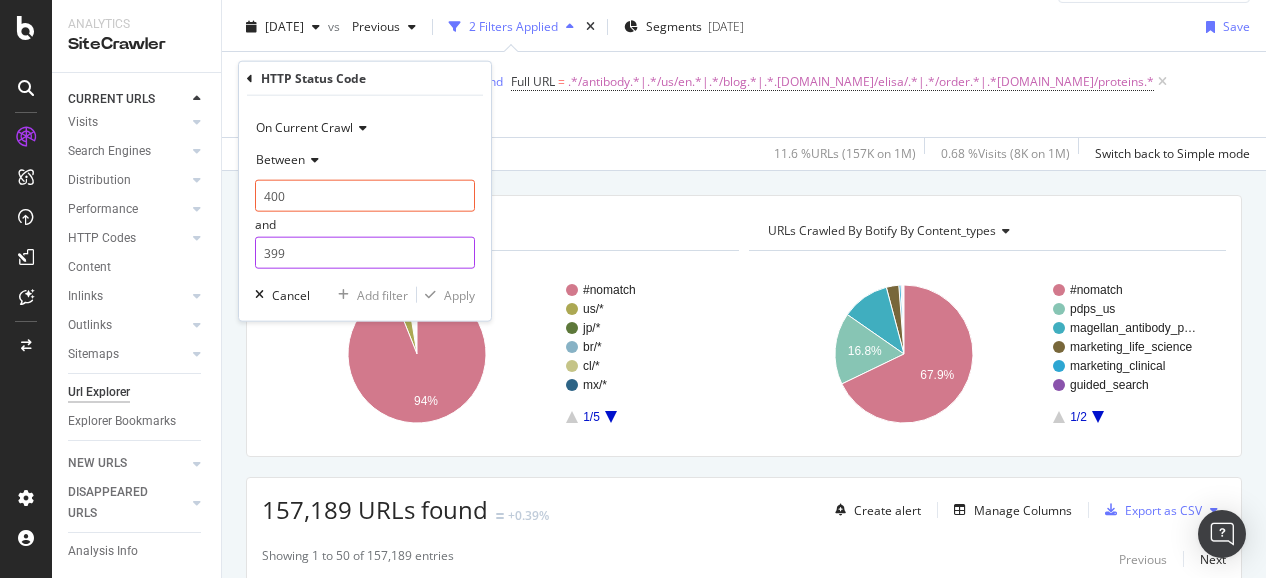 click on "399" at bounding box center [365, 253] 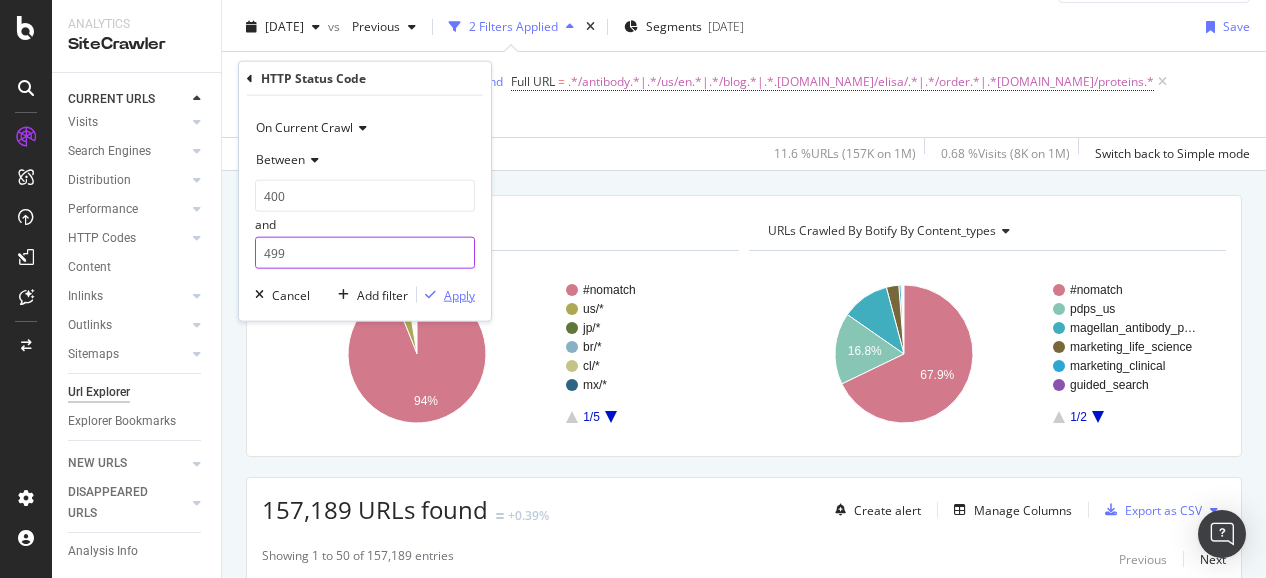 type on "499" 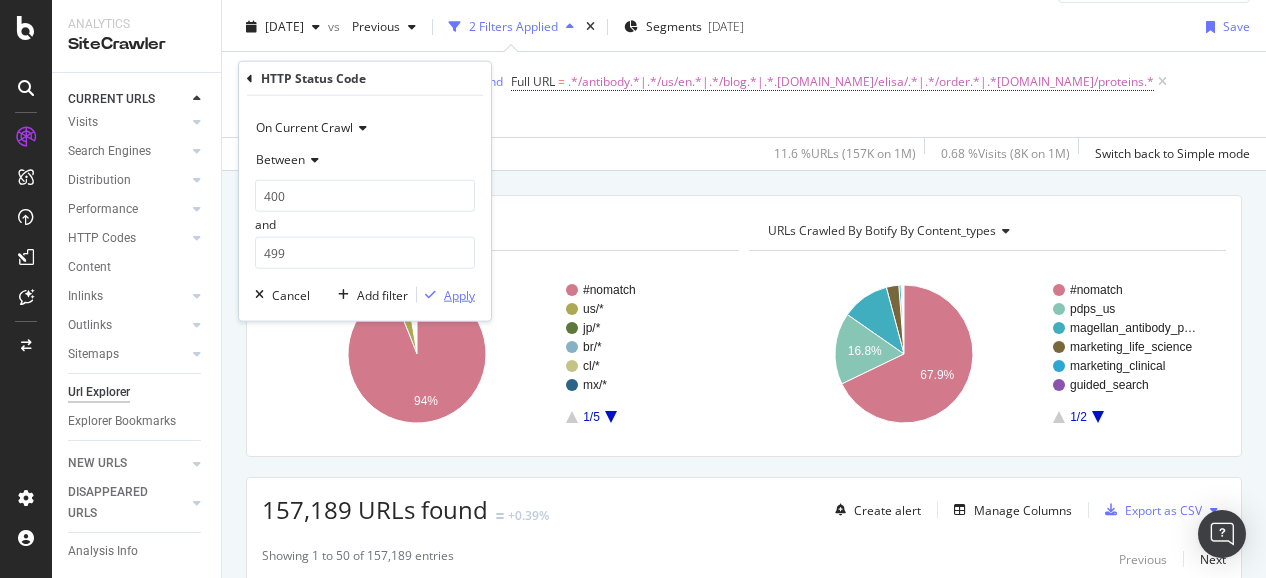 click on "Apply" at bounding box center (459, 294) 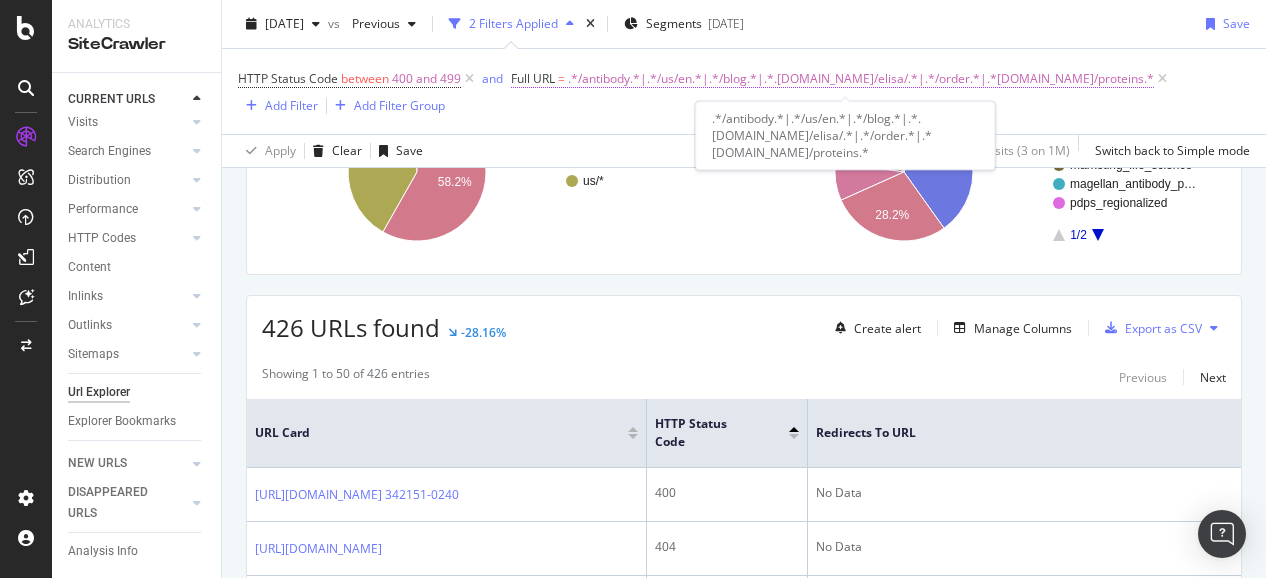 scroll, scrollTop: 215, scrollLeft: 0, axis: vertical 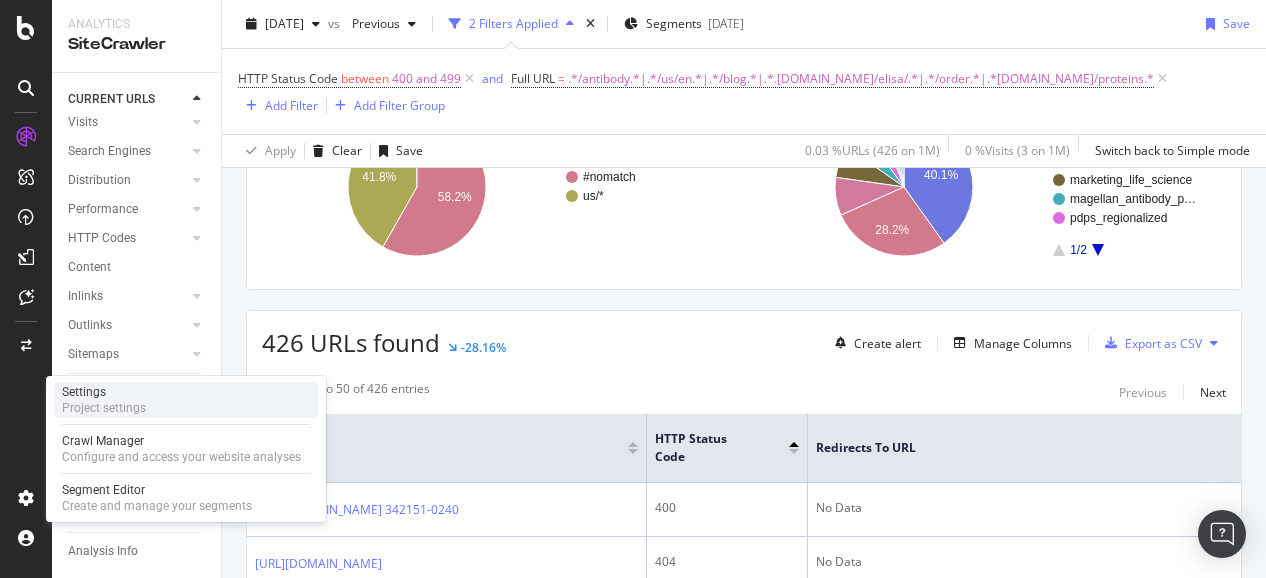click on "Project settings" at bounding box center [104, 408] 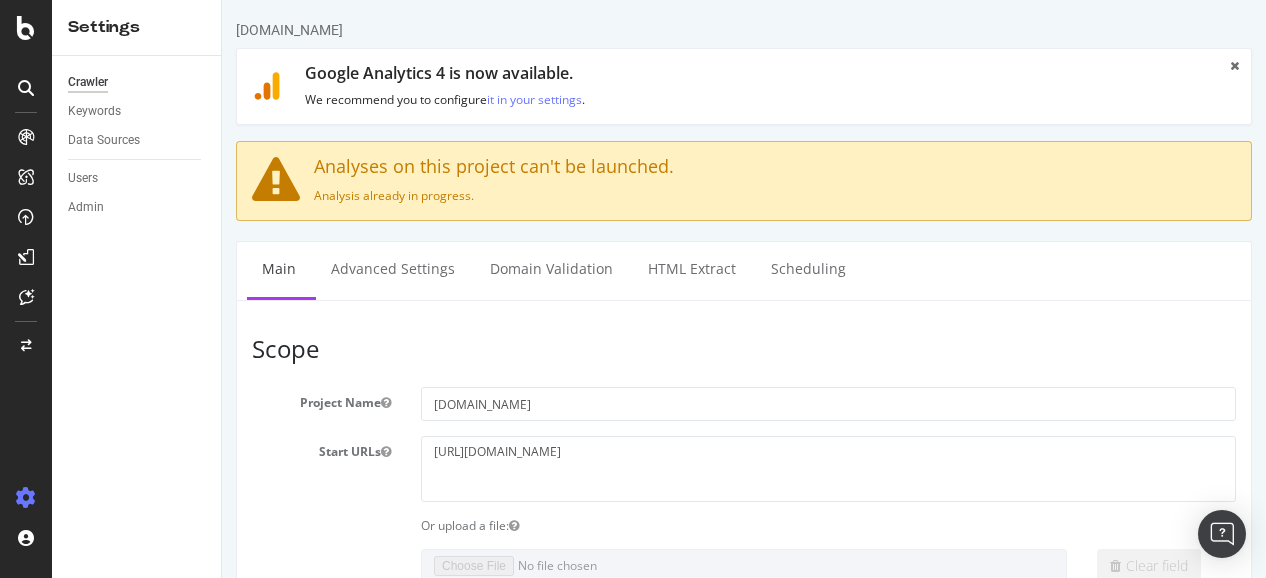 scroll, scrollTop: 0, scrollLeft: 0, axis: both 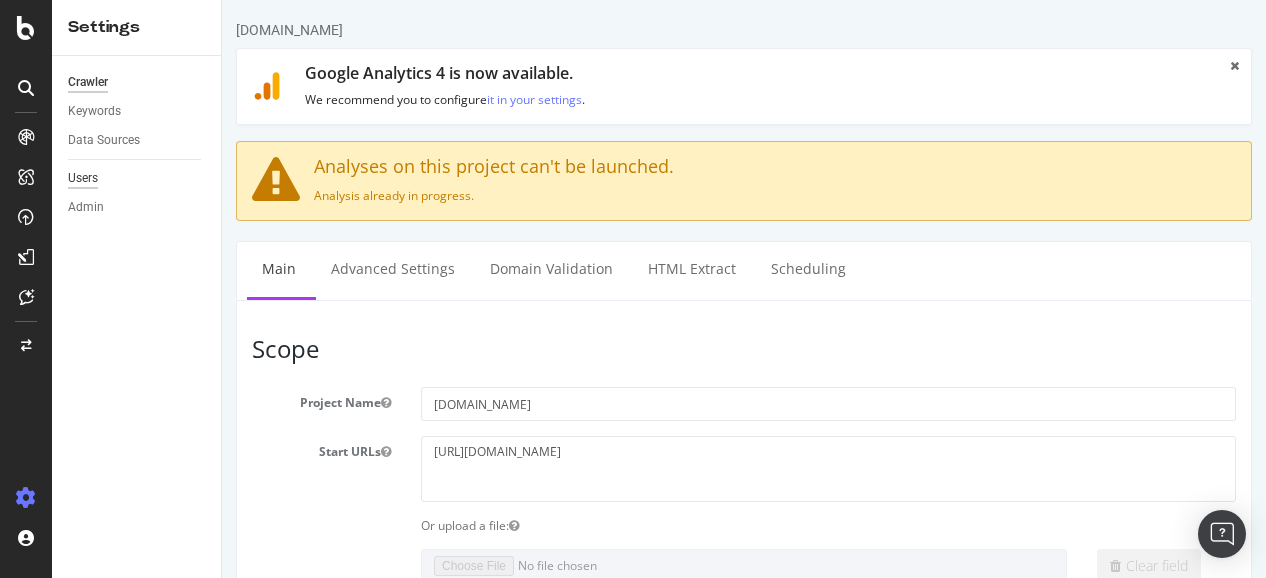click on "Users" at bounding box center [83, 178] 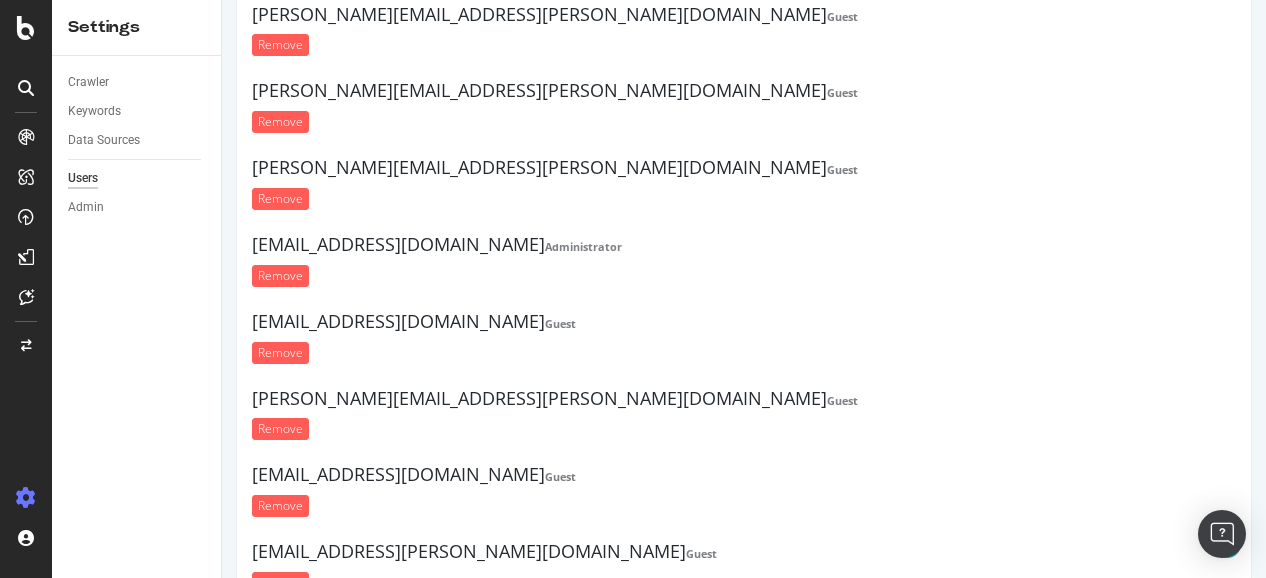 scroll, scrollTop: 700, scrollLeft: 0, axis: vertical 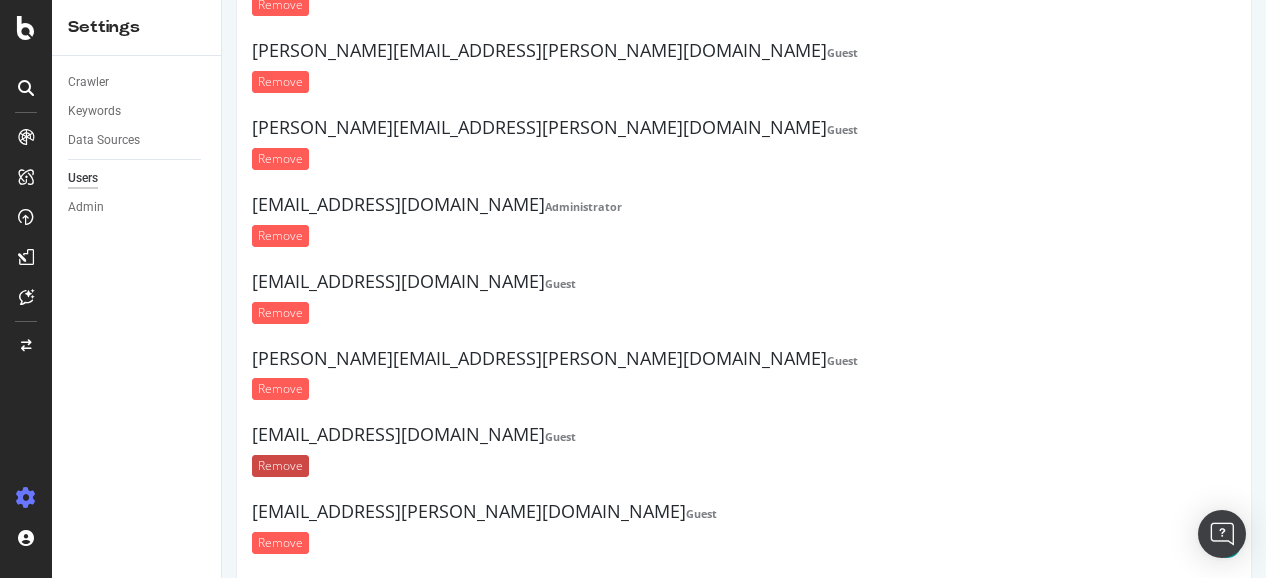 click on "Remove" at bounding box center [280, 466] 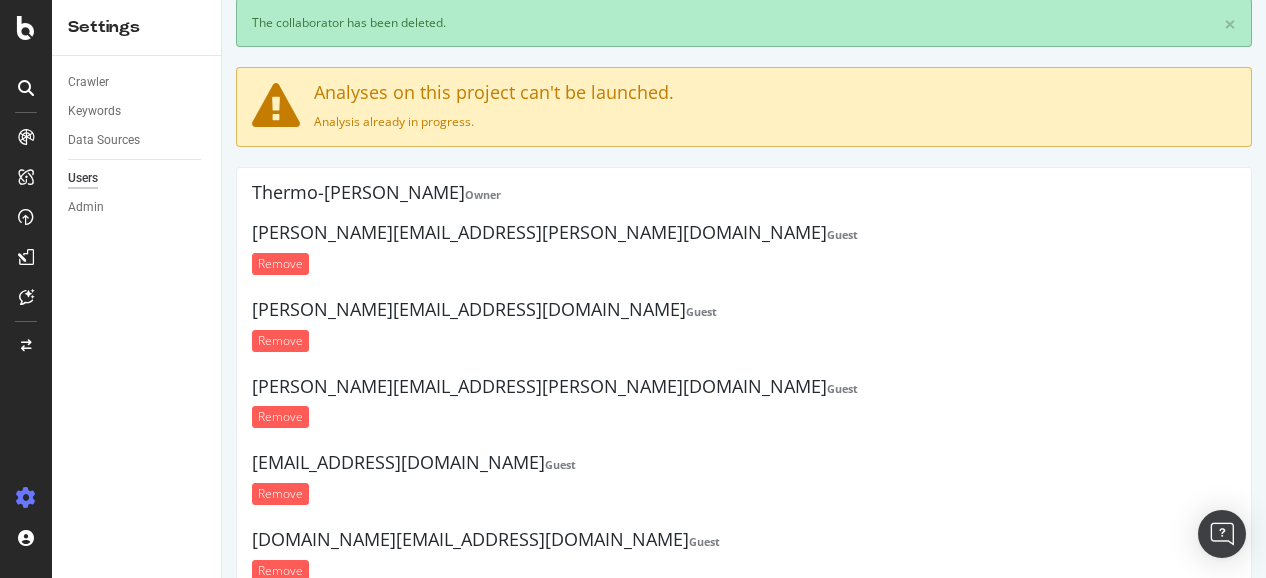 scroll, scrollTop: 0, scrollLeft: 0, axis: both 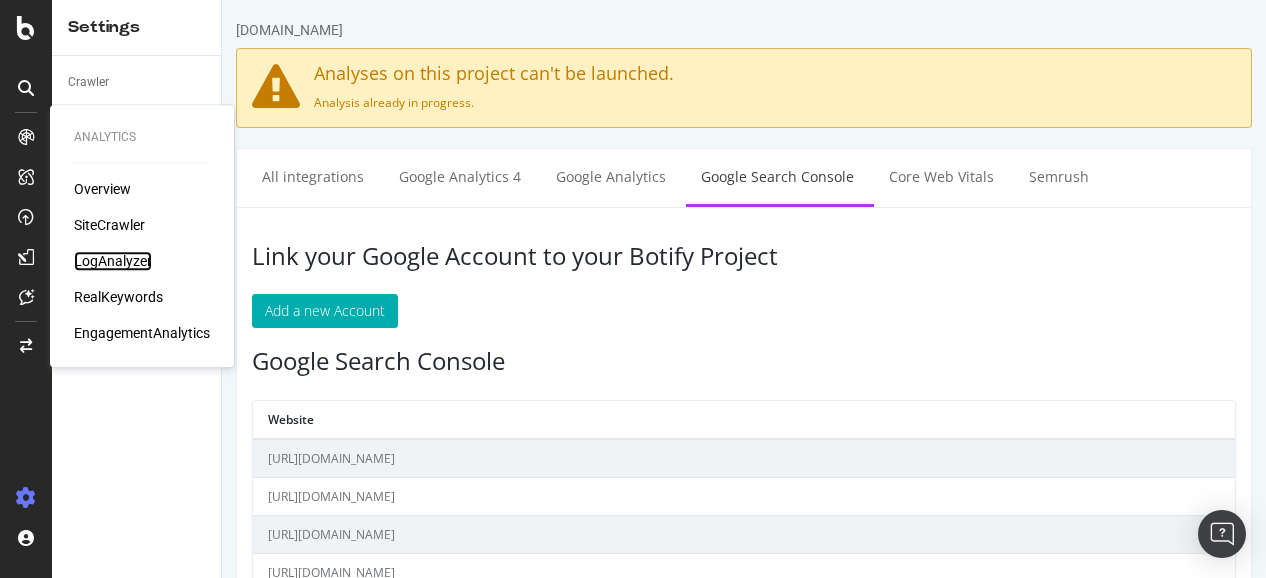 click on "LogAnalyzer" at bounding box center (113, 261) 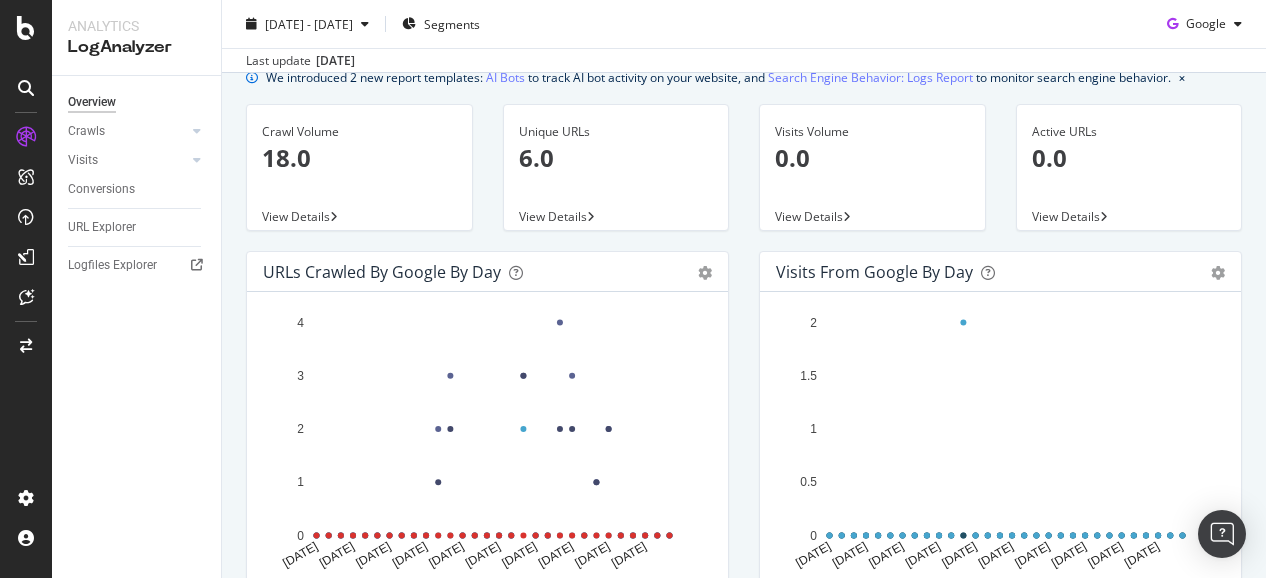 scroll, scrollTop: 0, scrollLeft: 0, axis: both 